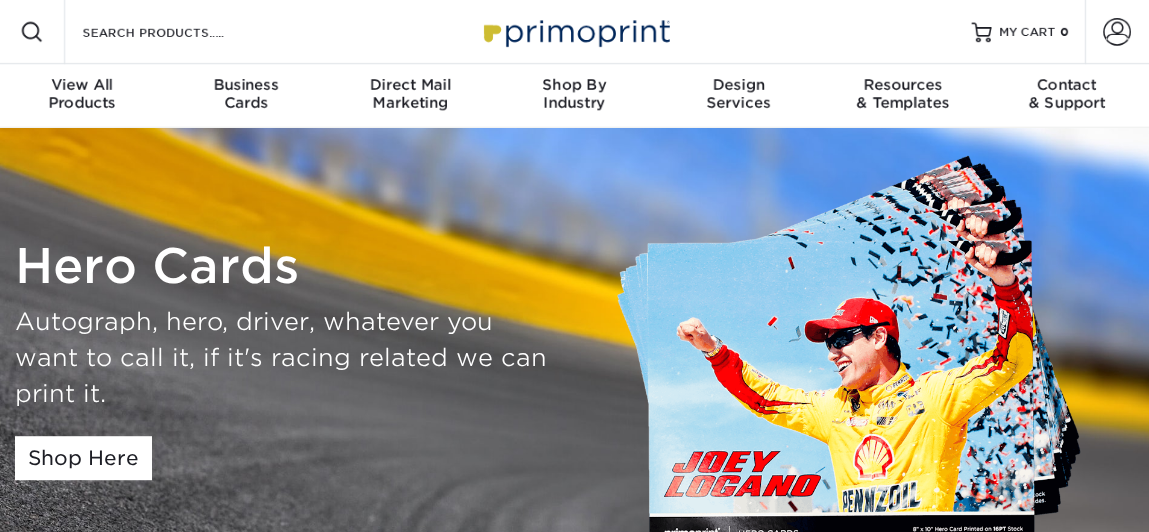 scroll, scrollTop: 0, scrollLeft: 0, axis: both 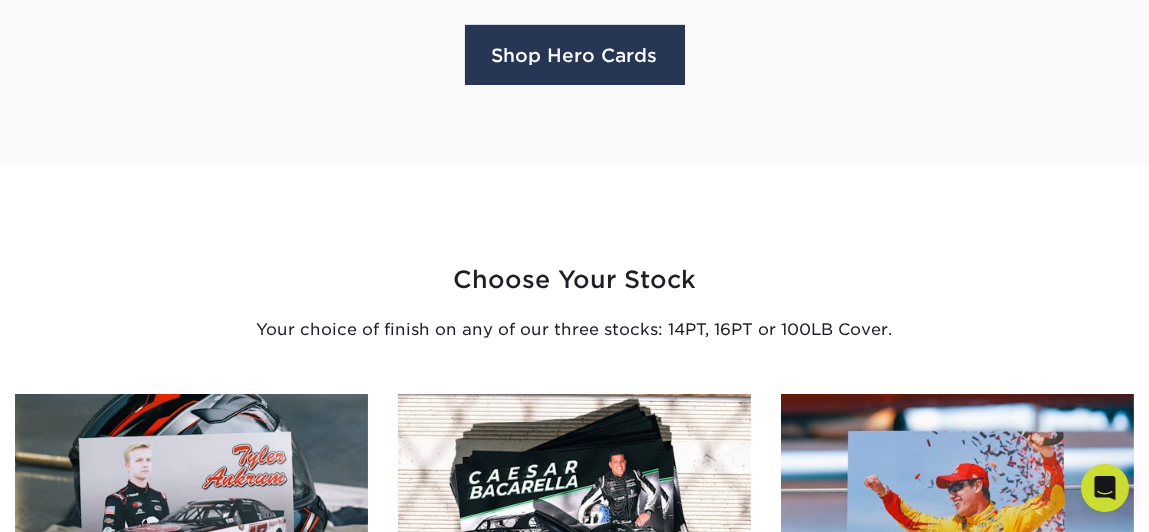 click on "Shop Hero Cards" at bounding box center (575, 55) 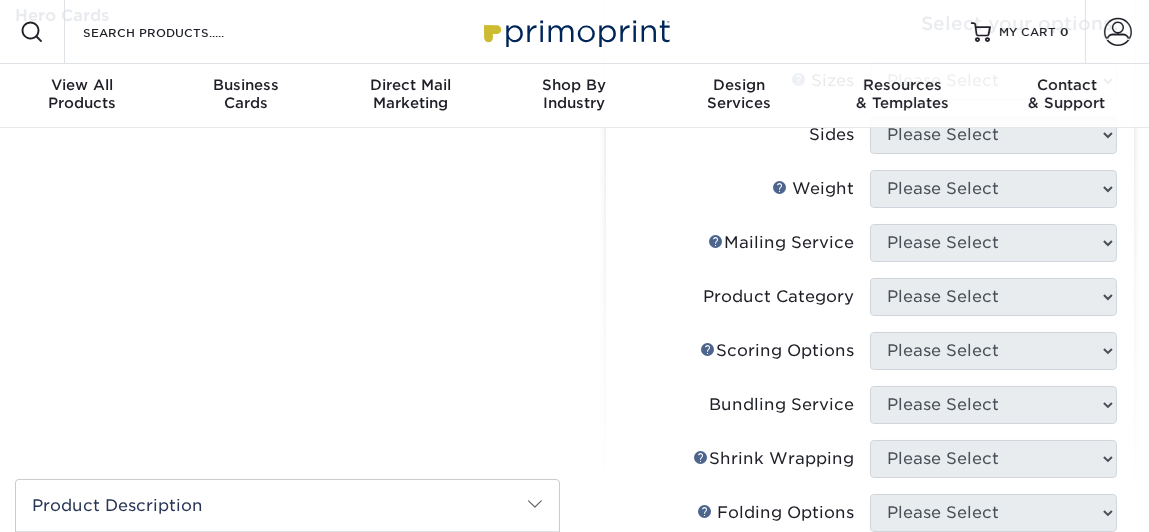 scroll, scrollTop: 199, scrollLeft: 0, axis: vertical 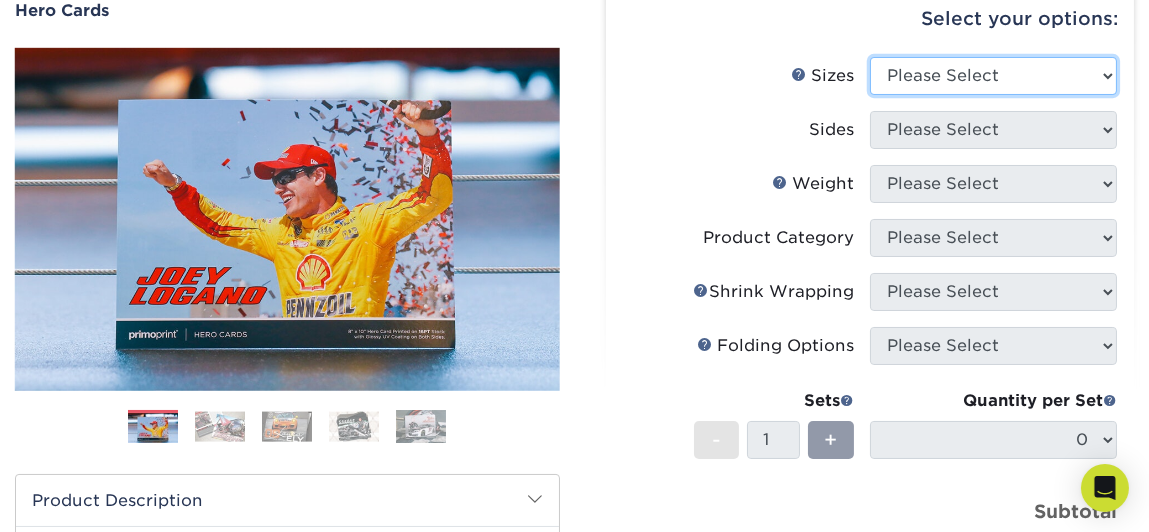 click on "Please Select
1.5" x 7"
4" x 6"
5" x 7"
6" x 8"
6" x 8.5"
6" x 9"
7" x 8.5"
7.5" x 8.5"
8" x 10" 8.5" x 11"" at bounding box center (993, 76) 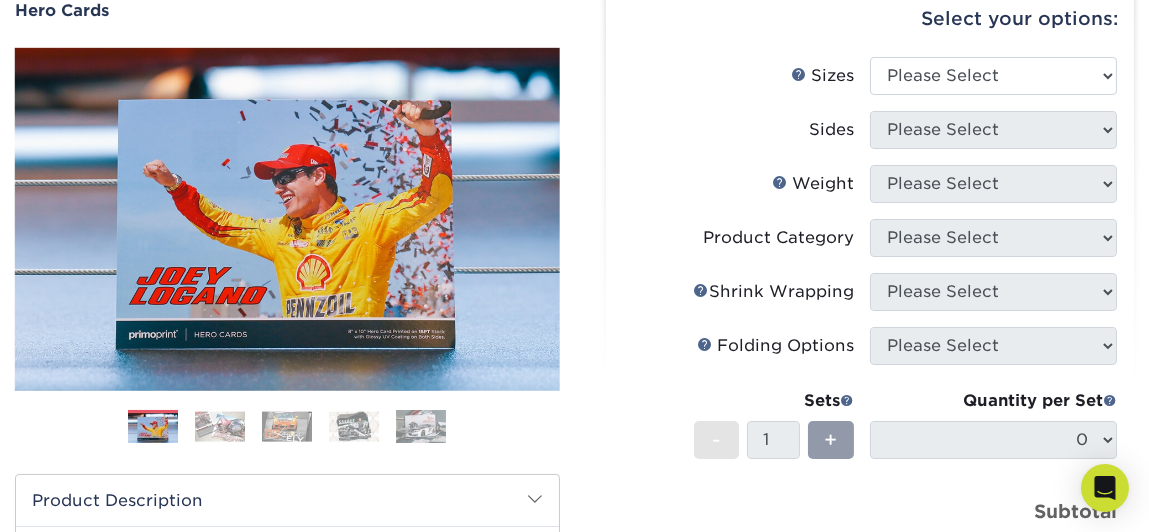 click on "Sizes Help Sizes" at bounding box center [746, 76] 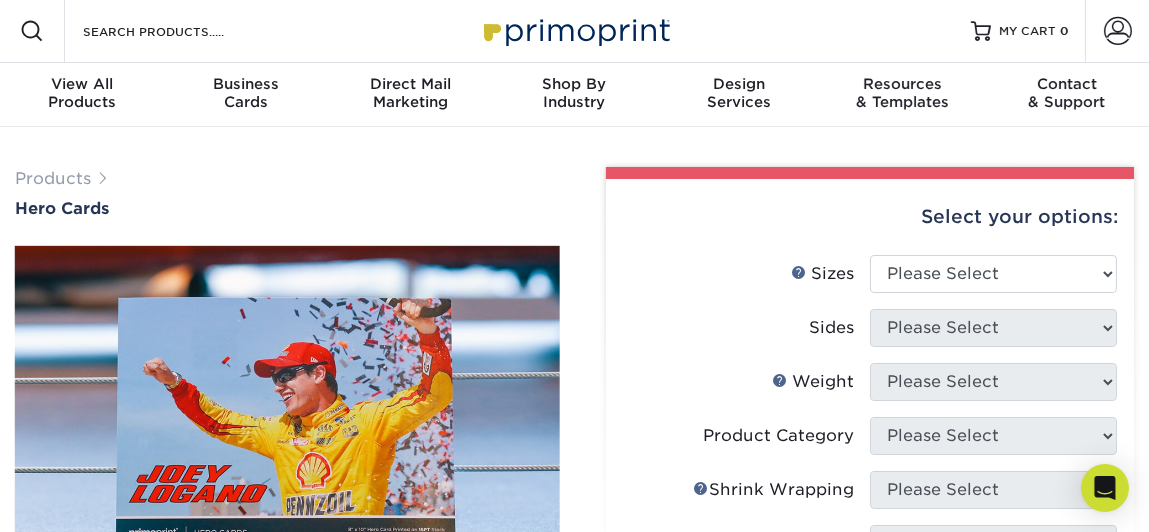 scroll, scrollTop: 0, scrollLeft: 0, axis: both 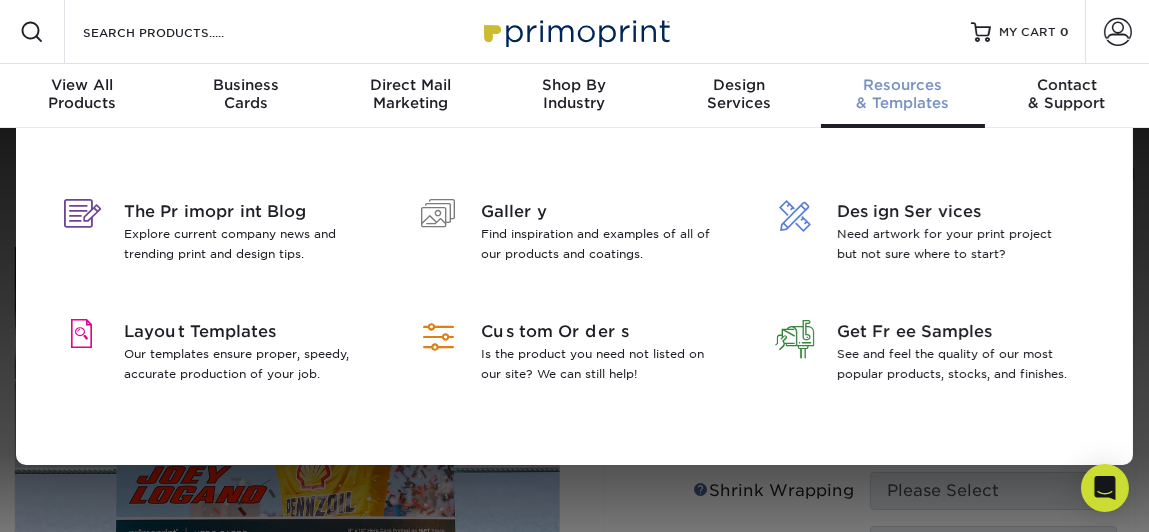 click on "Resources  & Templates" at bounding box center [903, 94] 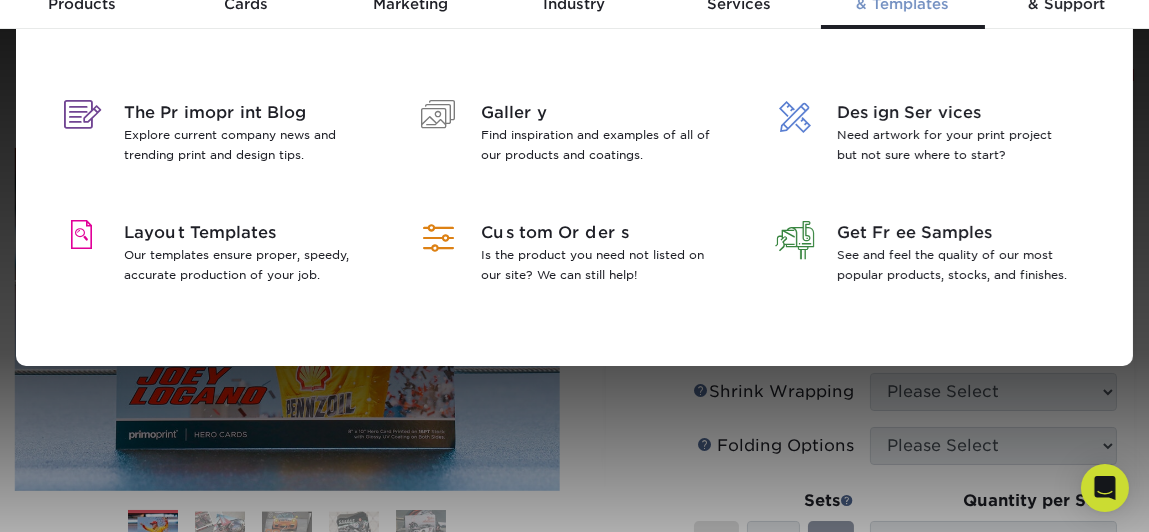 scroll, scrollTop: 0, scrollLeft: 0, axis: both 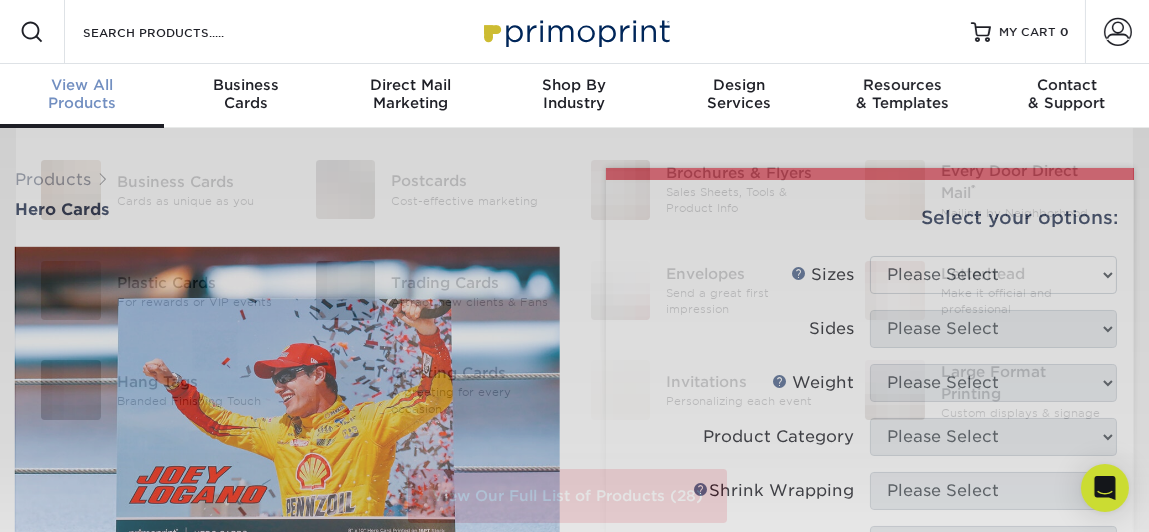 click on "View All" at bounding box center [82, 85] 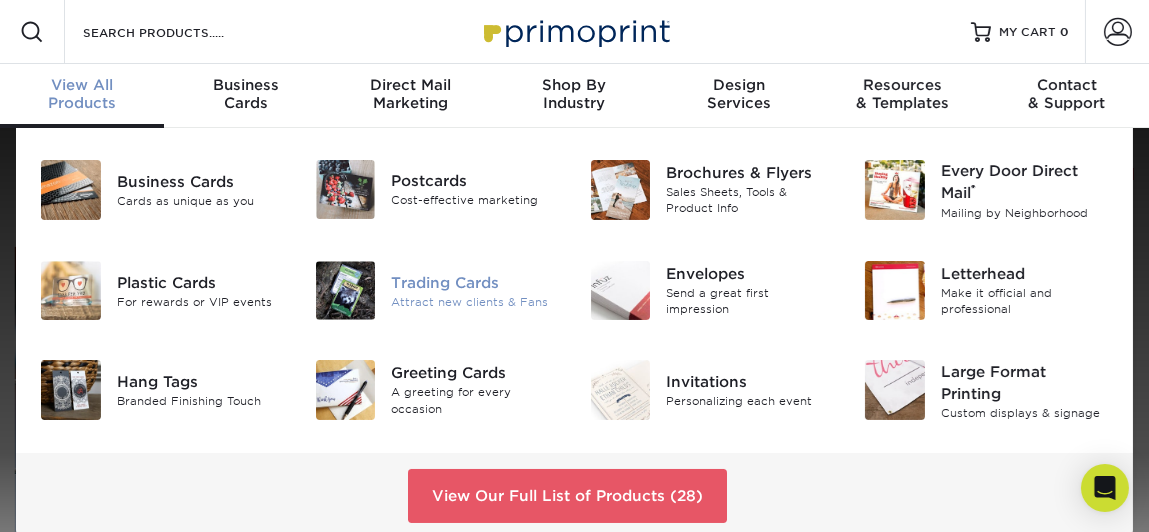 click on "Trading Cards" at bounding box center [475, 282] 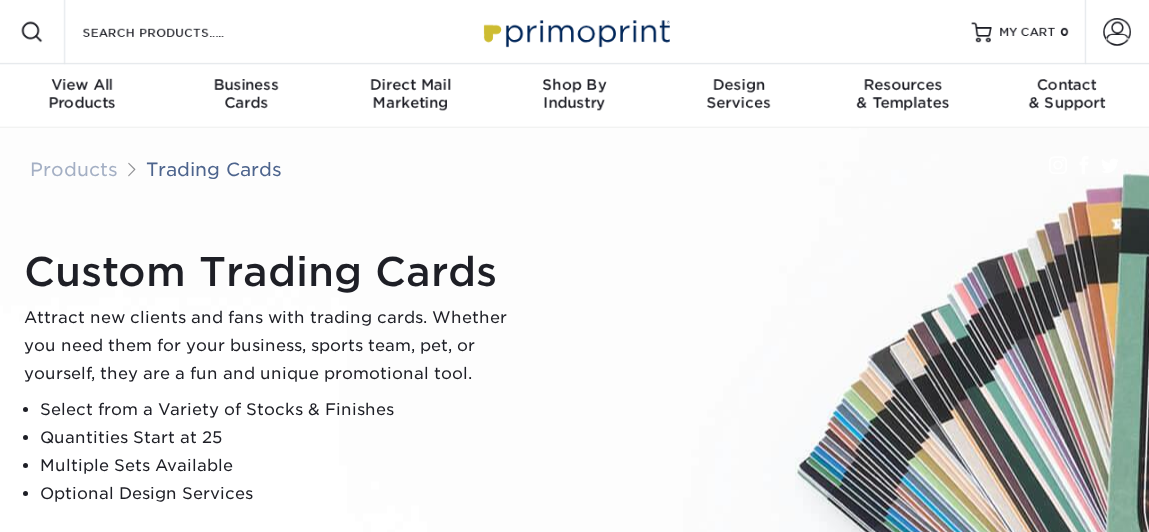 scroll, scrollTop: 0, scrollLeft: 0, axis: both 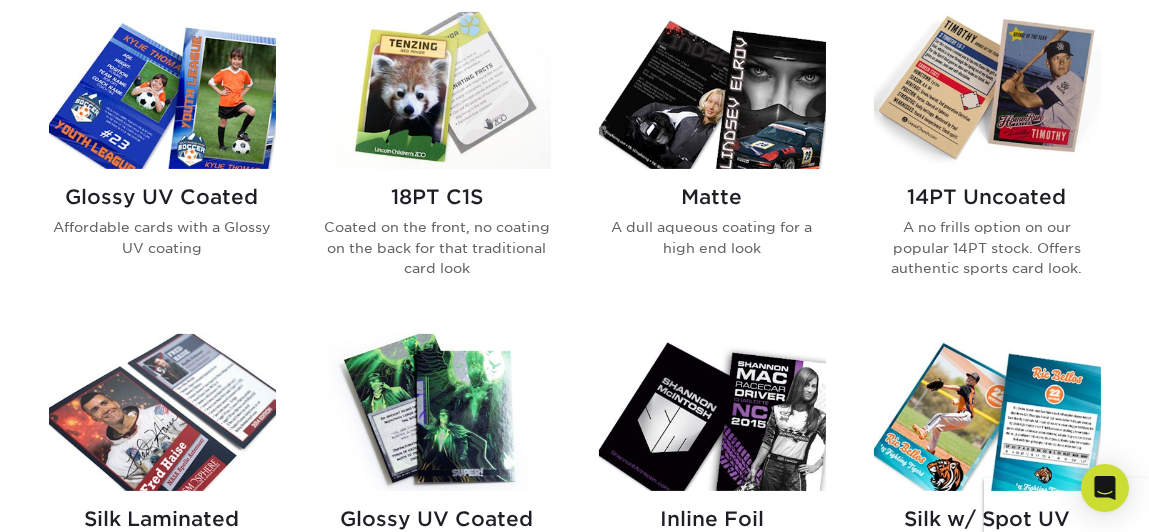 click on "Coated on the front, no coating on the back for that traditional card look" at bounding box center (437, 247) 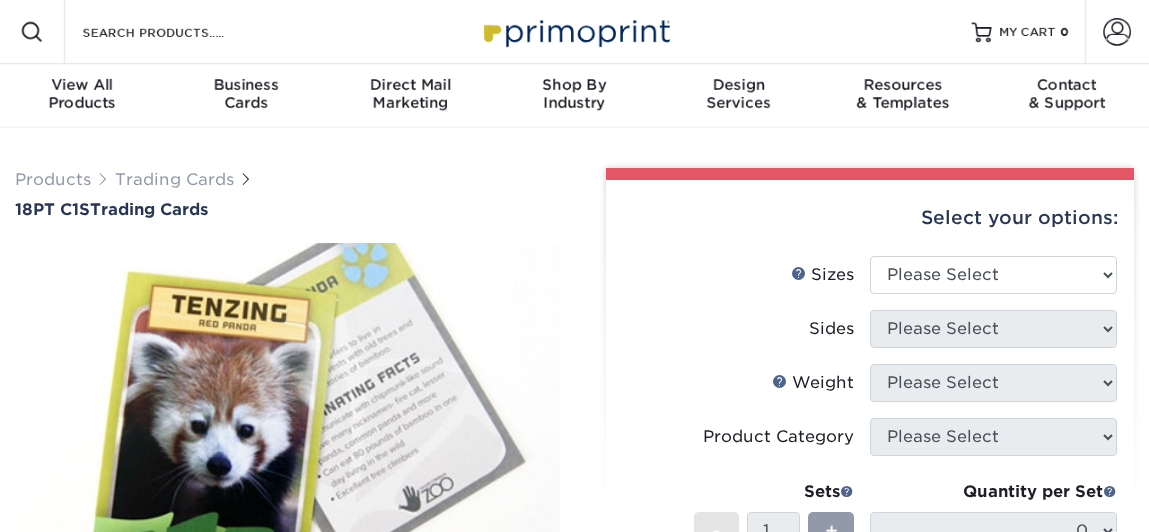 scroll, scrollTop: 0, scrollLeft: 0, axis: both 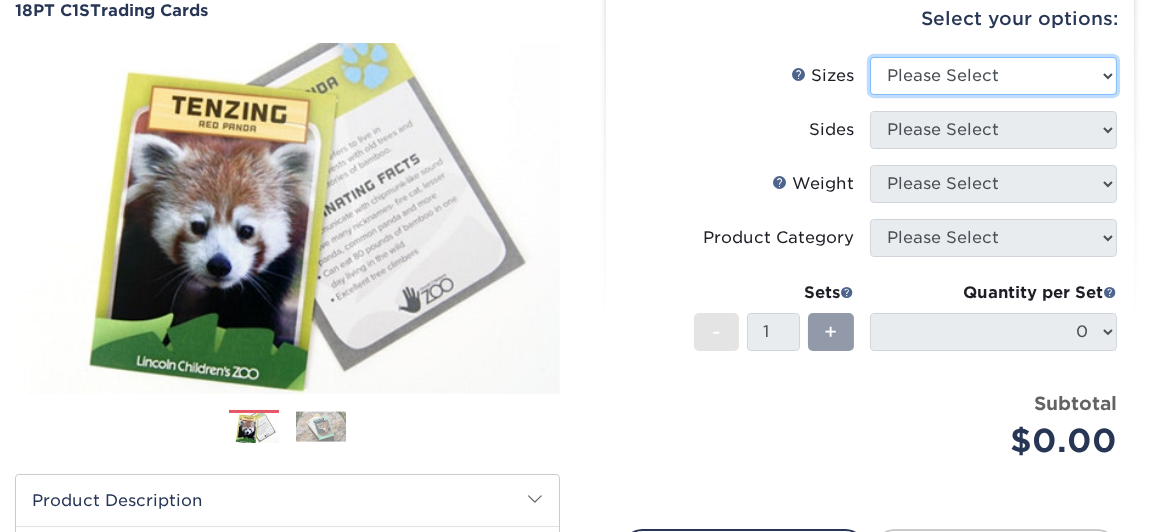 click on "Please Select
2.5" x 3.5"" at bounding box center (993, 76) 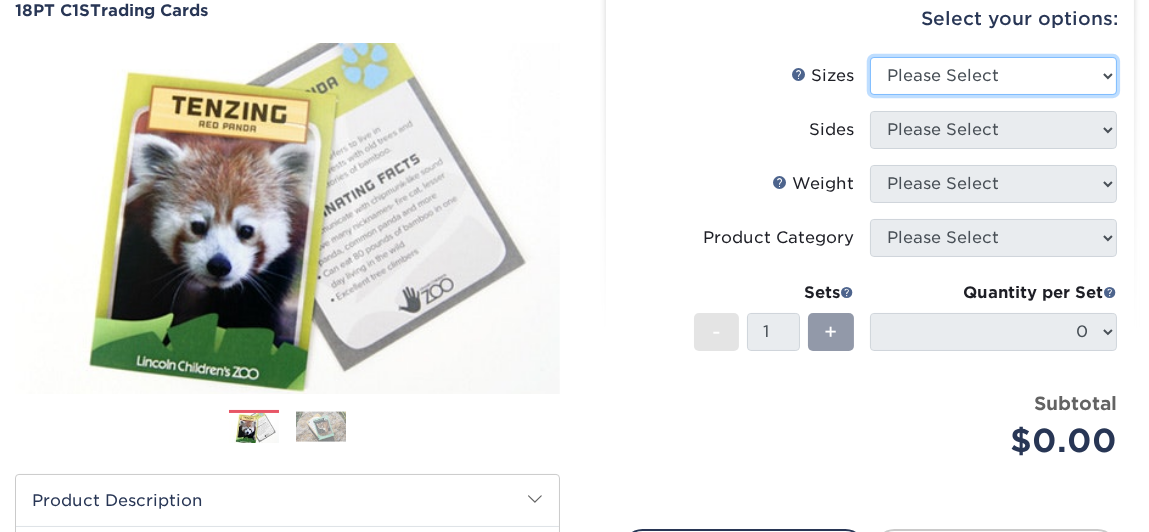 select on "2.50x3.50" 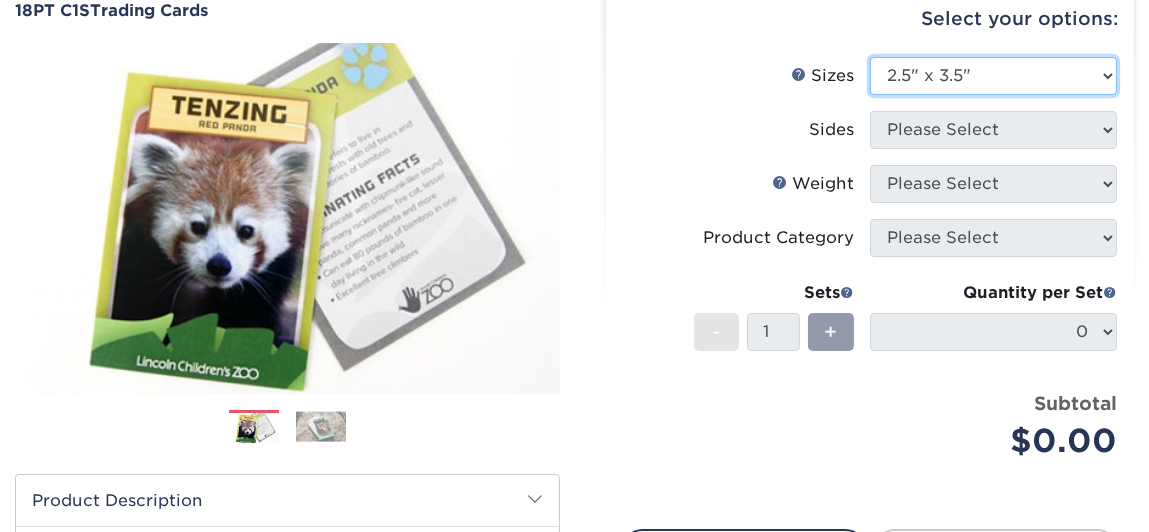 click on "Please Select
2.5" x 3.5"" at bounding box center (993, 76) 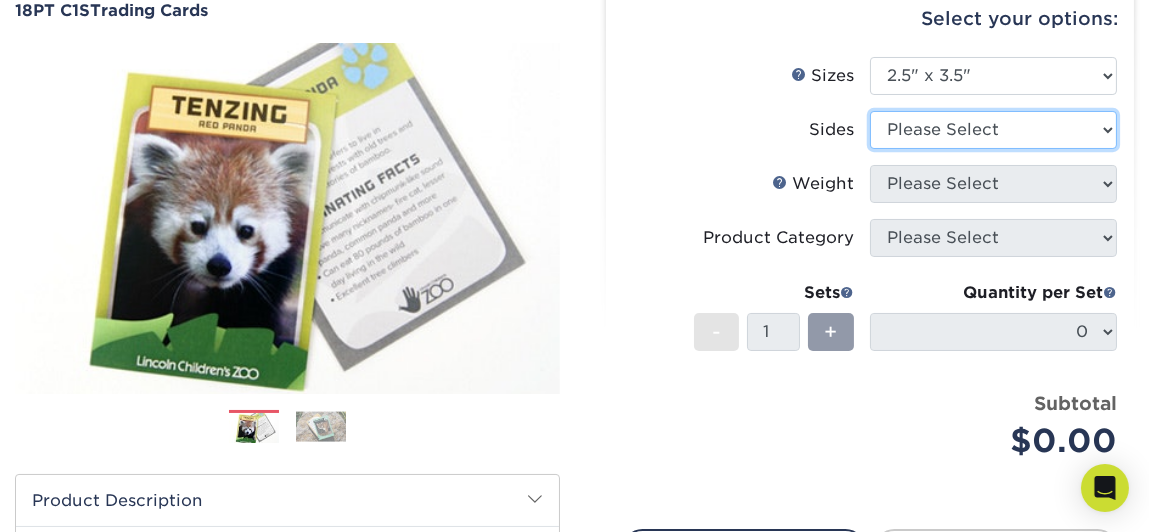 click on "Please Select Print Both Sides Print Front Only" at bounding box center [993, 130] 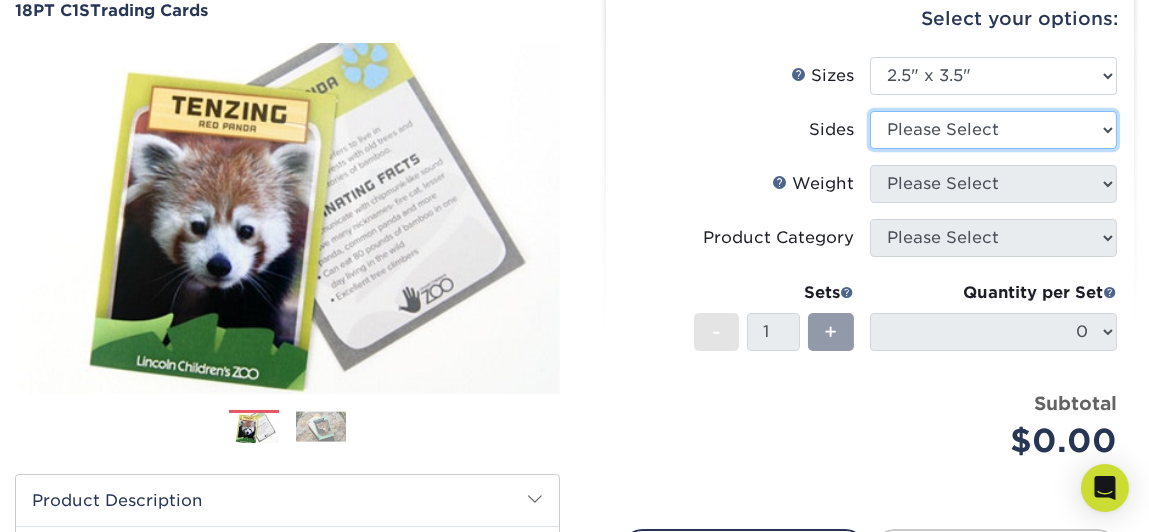 select on "13abbda7-1d64-4f25-8bb2-c179b224825d" 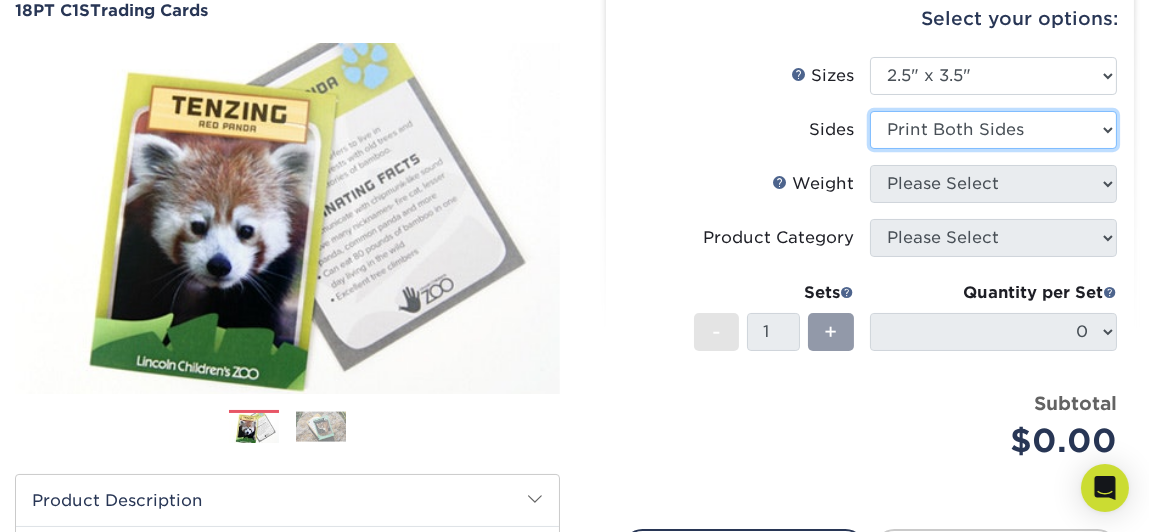 click on "Please Select Print Both Sides Print Front Only" at bounding box center [993, 130] 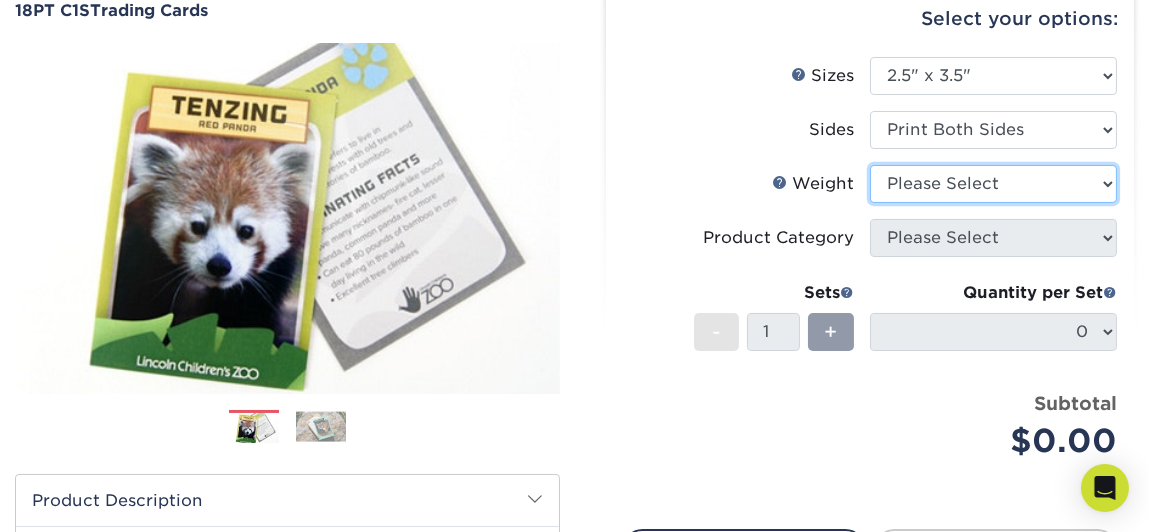 click on "Please Select 18PT C1S" at bounding box center [993, 184] 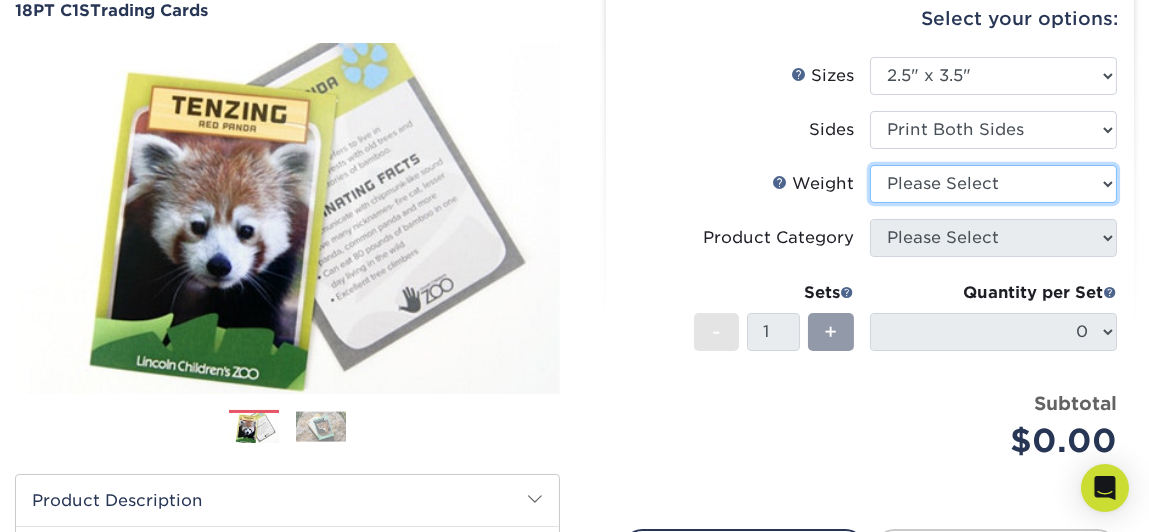 select on "18PTC1S" 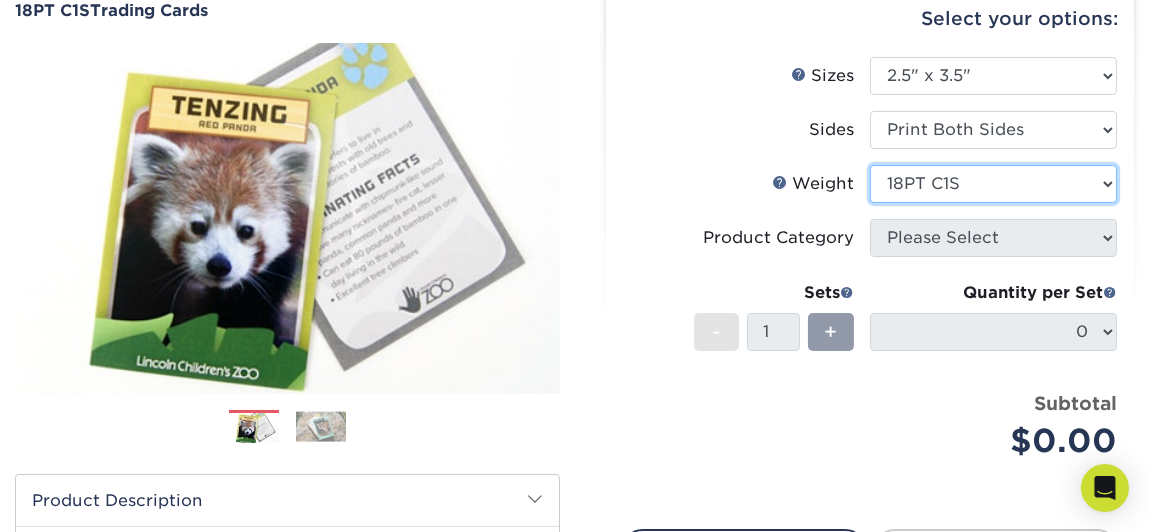 click on "Please Select 18PT C1S" at bounding box center (993, 184) 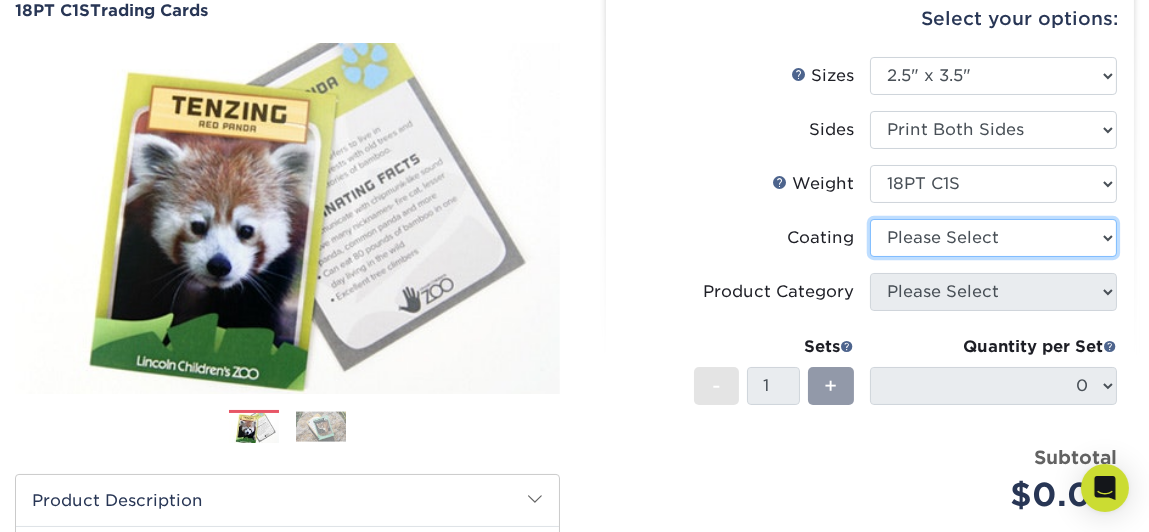 click at bounding box center [993, 238] 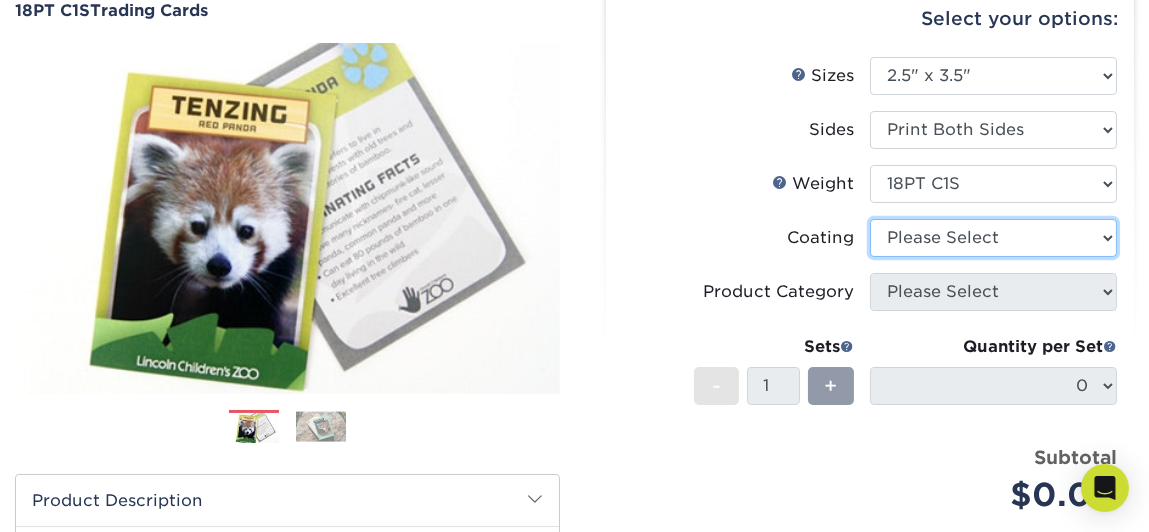 select on "1e8116af-acfc-44b1-83dc-8181aa338834" 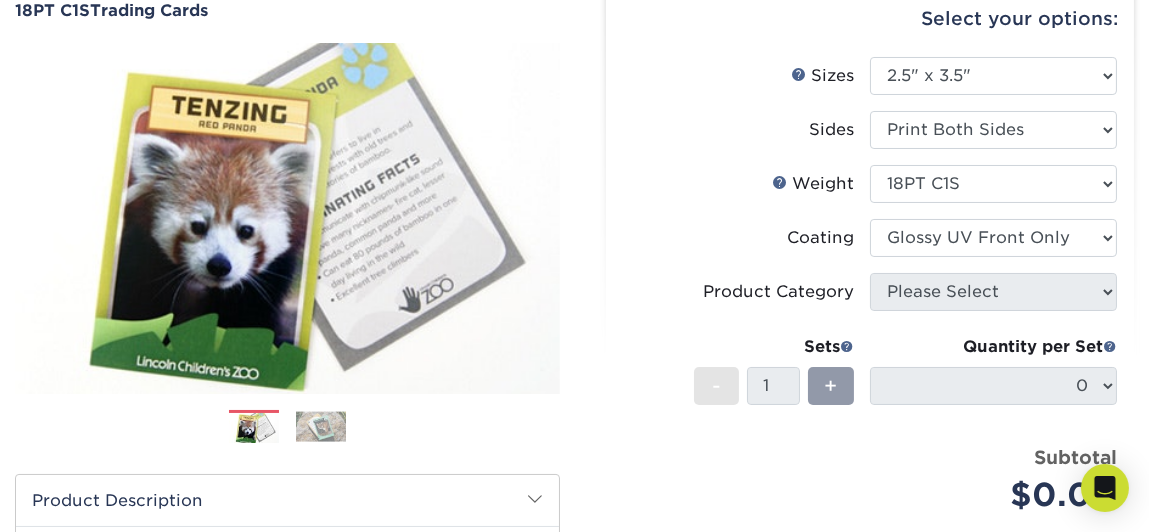 click at bounding box center (993, 238) 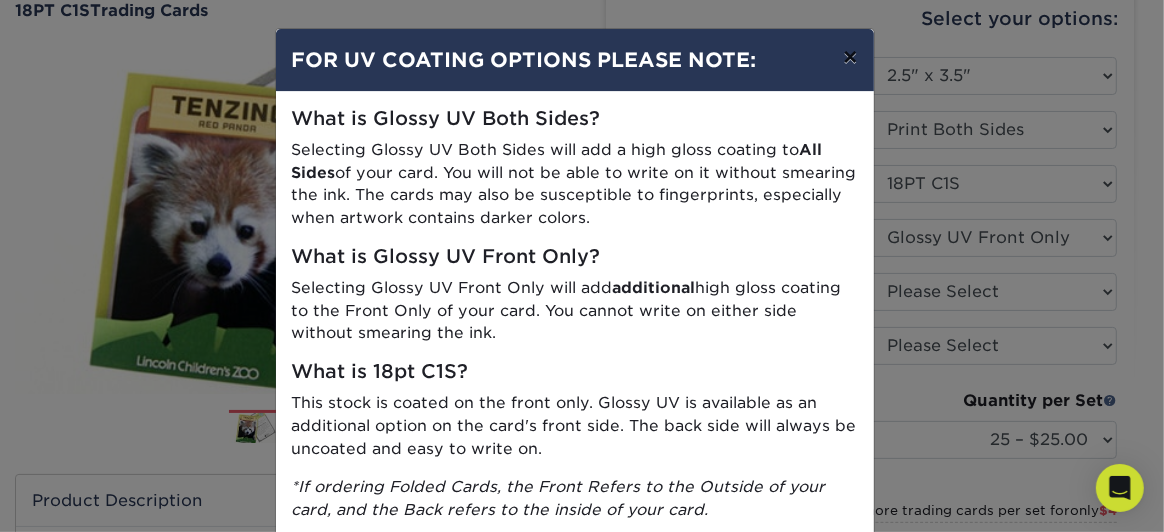 click on "×" at bounding box center (850, 57) 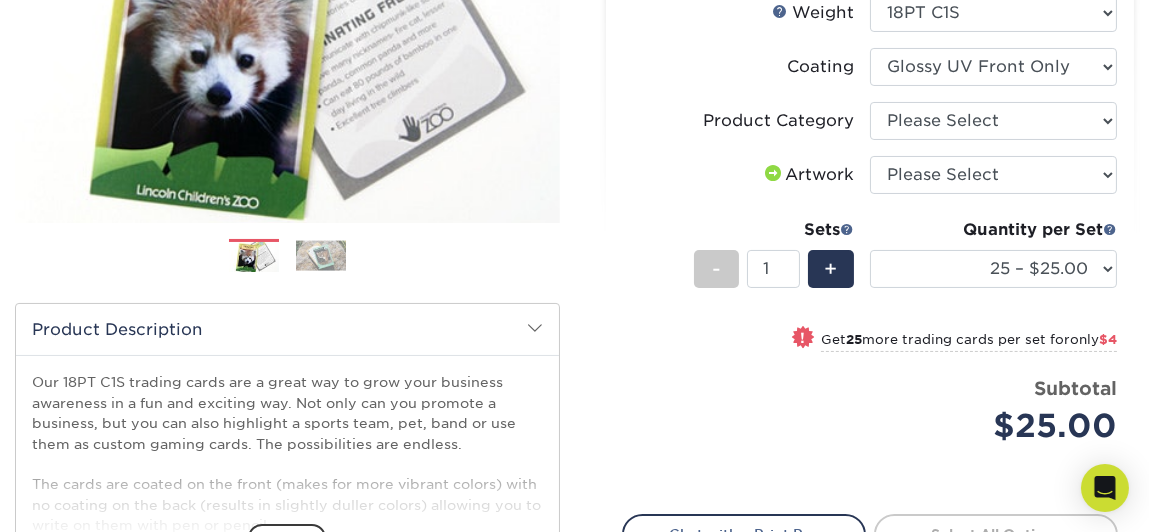 scroll, scrollTop: 399, scrollLeft: 0, axis: vertical 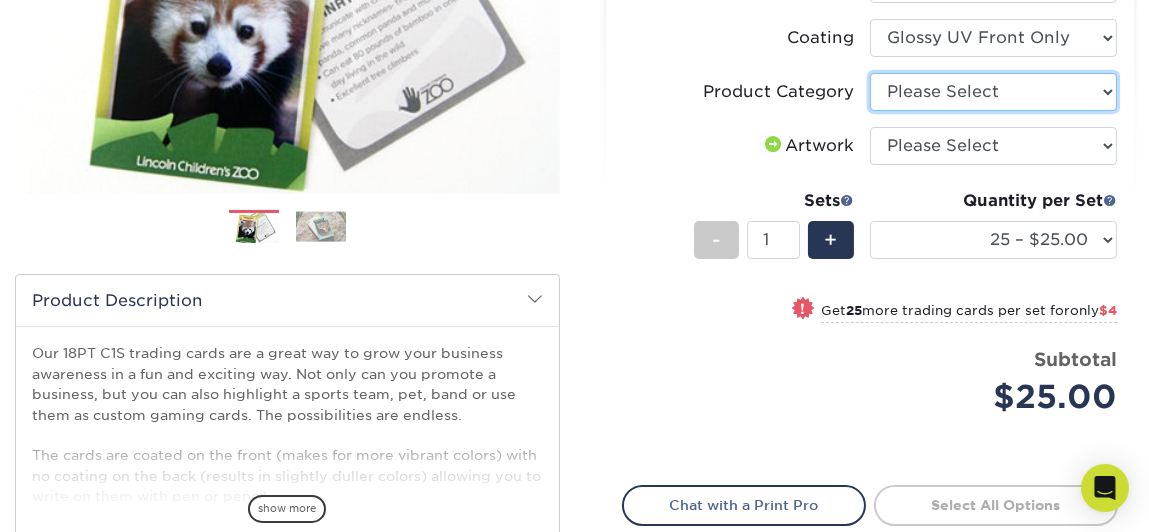 click on "Please Select Trading Cards" at bounding box center (993, 92) 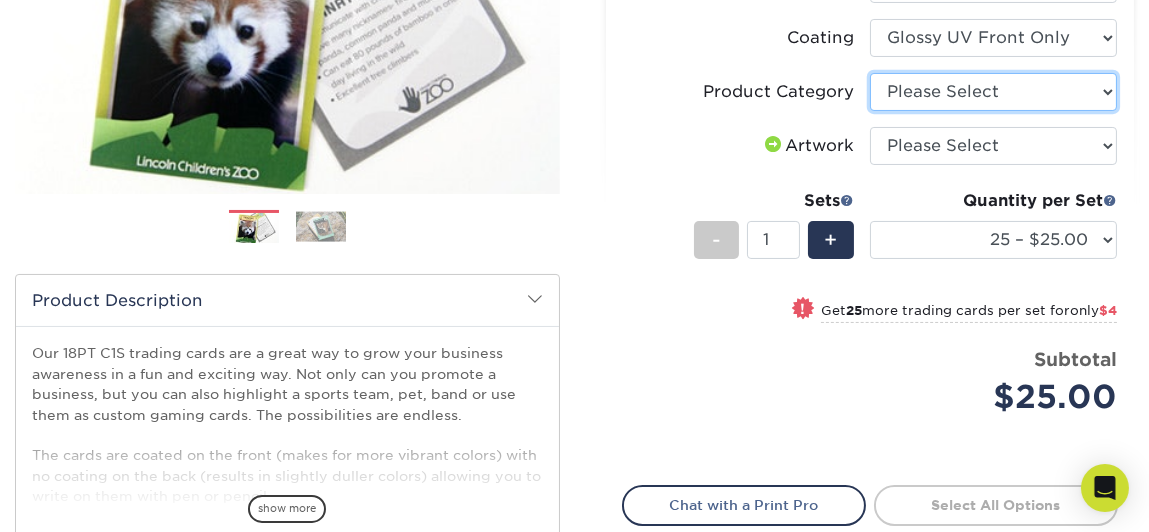select on "c2f9bce9-36c2-409d-b101-c29d9d031e18" 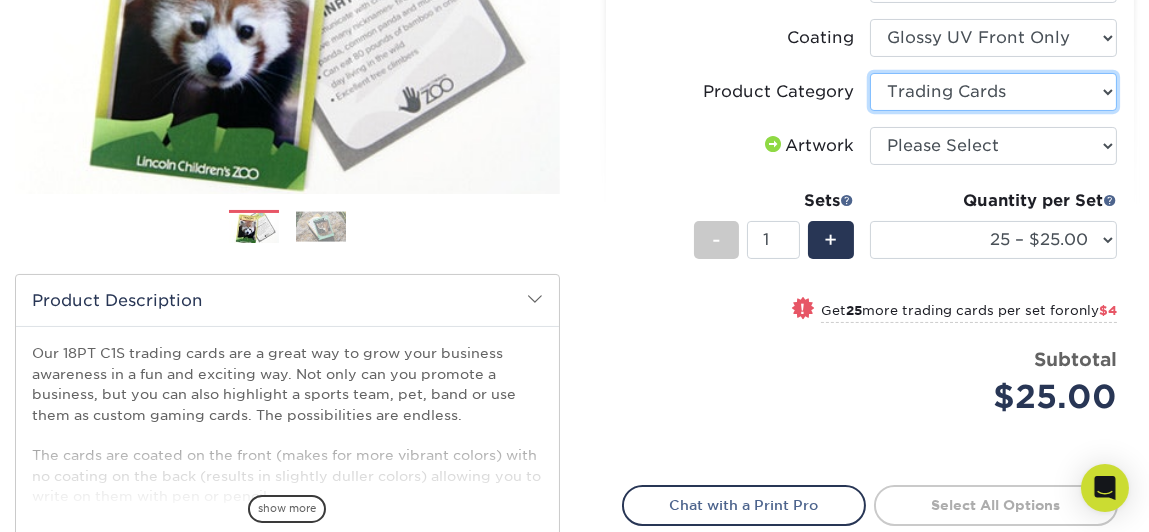 click on "Please Select Trading Cards" at bounding box center [993, 92] 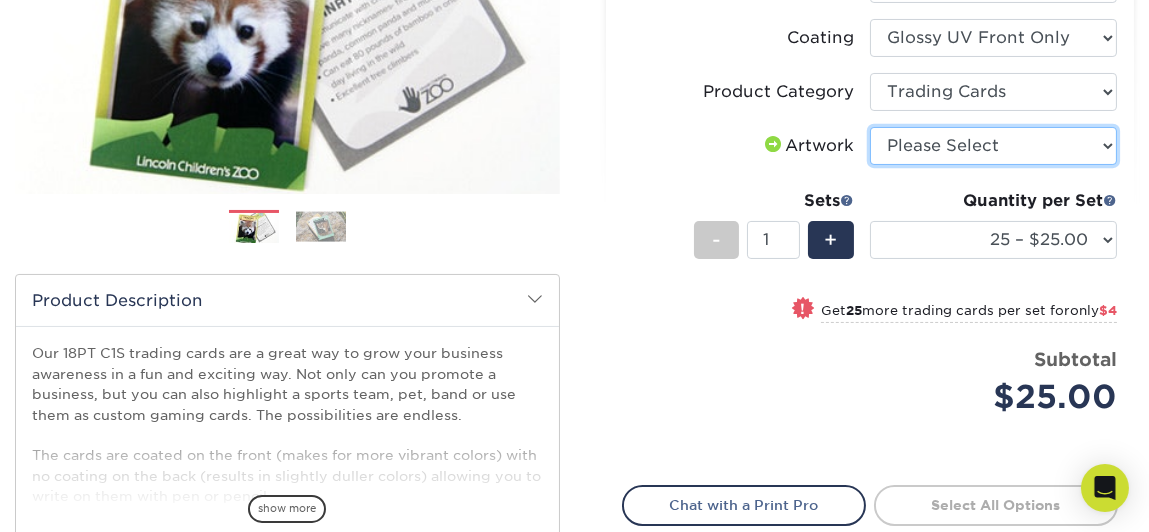 click on "Please Select I will upload files I need a design - $100" at bounding box center (993, 146) 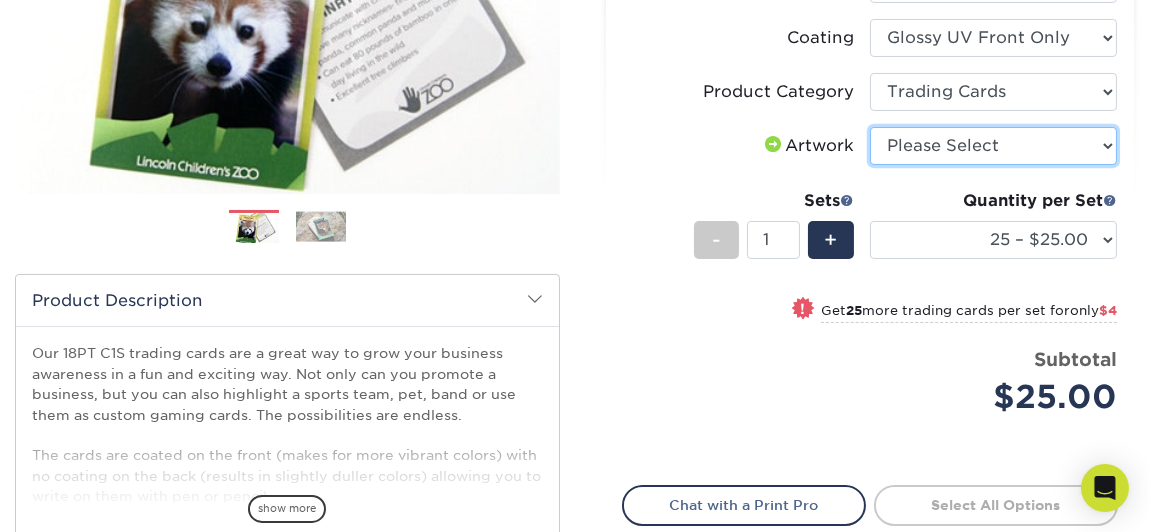 select on "upload" 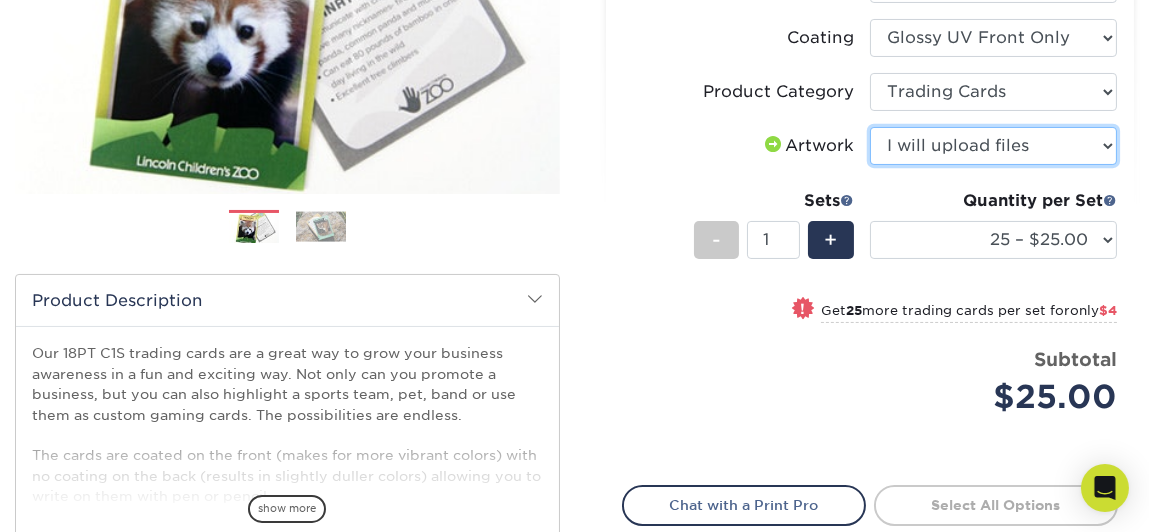 click on "Please Select I will upload files I need a design - $100" at bounding box center (993, 146) 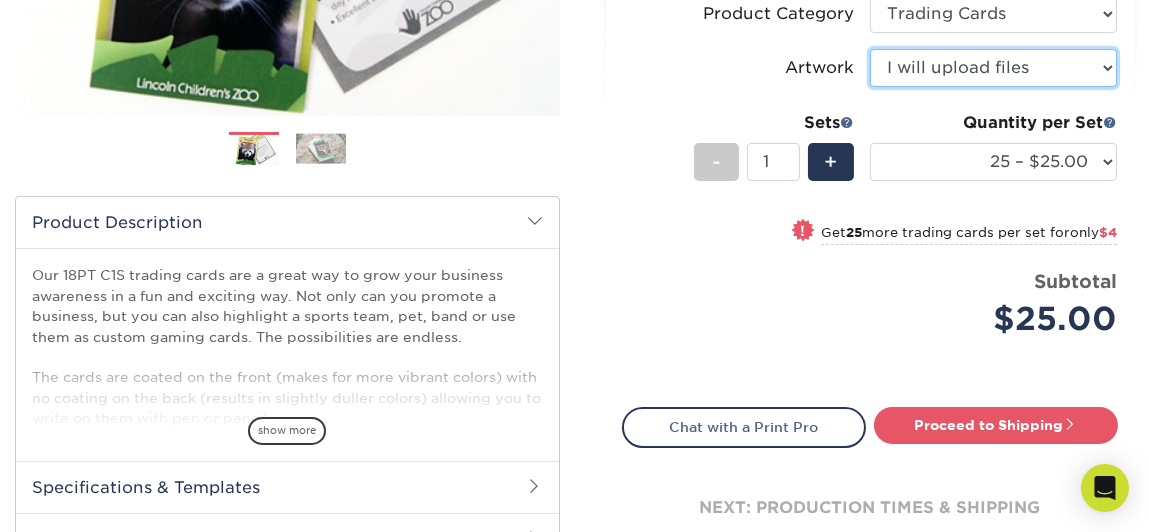 scroll, scrollTop: 499, scrollLeft: 0, axis: vertical 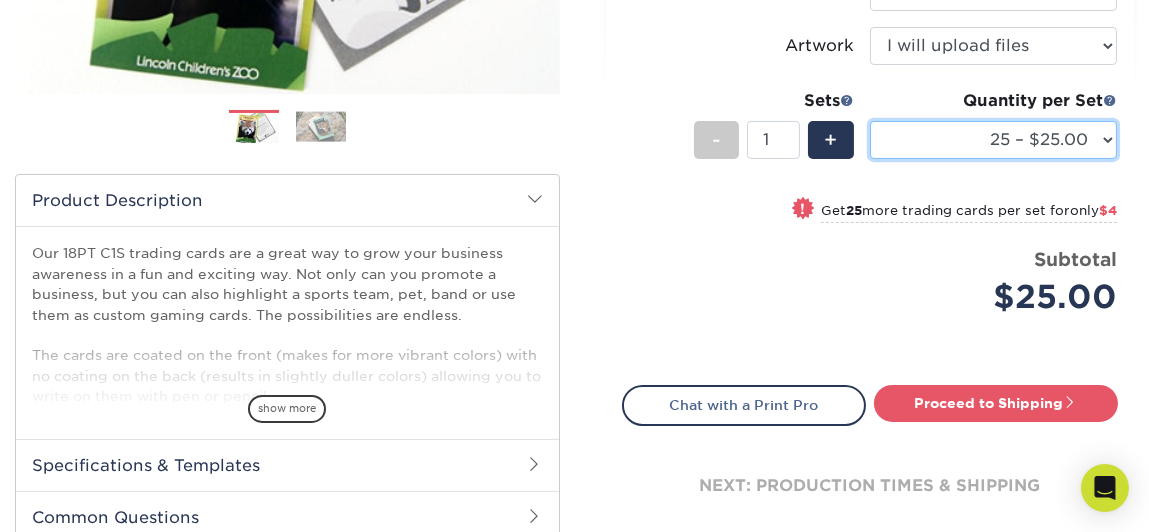 click on "25 – $25.00 50 – $29.00 75 – $37.00 100 – $41.00 250 – $48.00 500 – $58.00 1000 – $78.00 2500 – $155.00 5000 – $212.00 10000 – $413.00 15000 – $611.00 20000 – $813.00 25000 – $994.00" at bounding box center (993, 140) 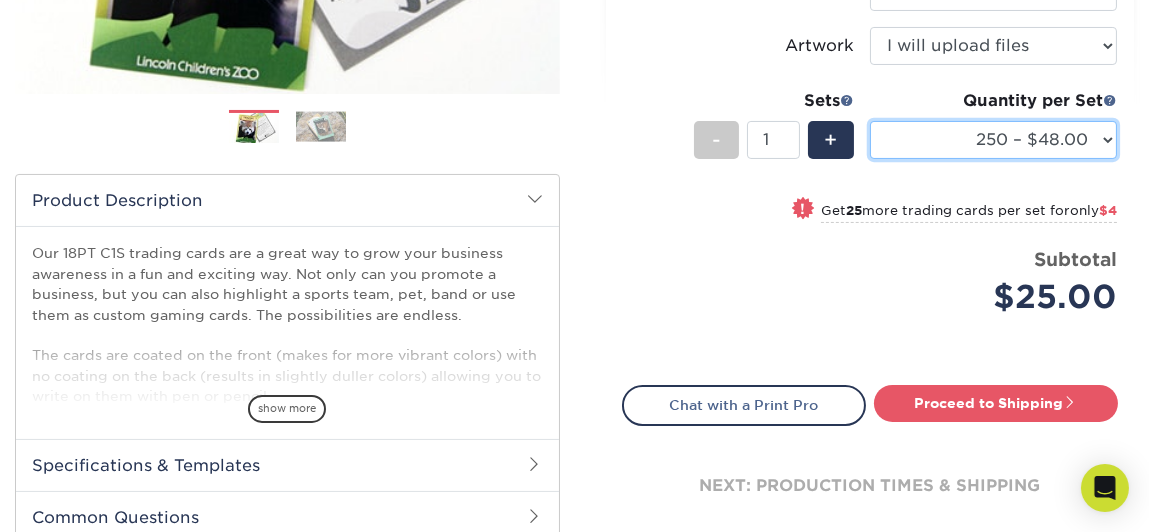 click on "25 – $25.00 50 – $29.00 75 – $37.00 100 – $41.00 250 – $48.00 500 – $58.00 1000 – $78.00 2500 – $155.00 5000 – $212.00 10000 – $413.00 15000 – $611.00 20000 – $813.00 25000 – $994.00" at bounding box center (993, 140) 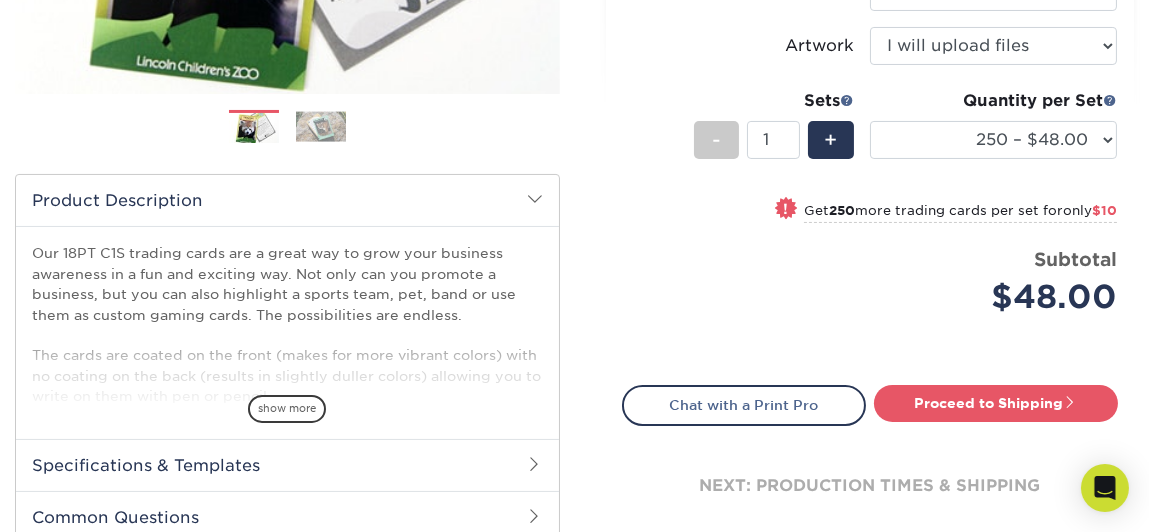 click on "$10" at bounding box center [1104, 210] 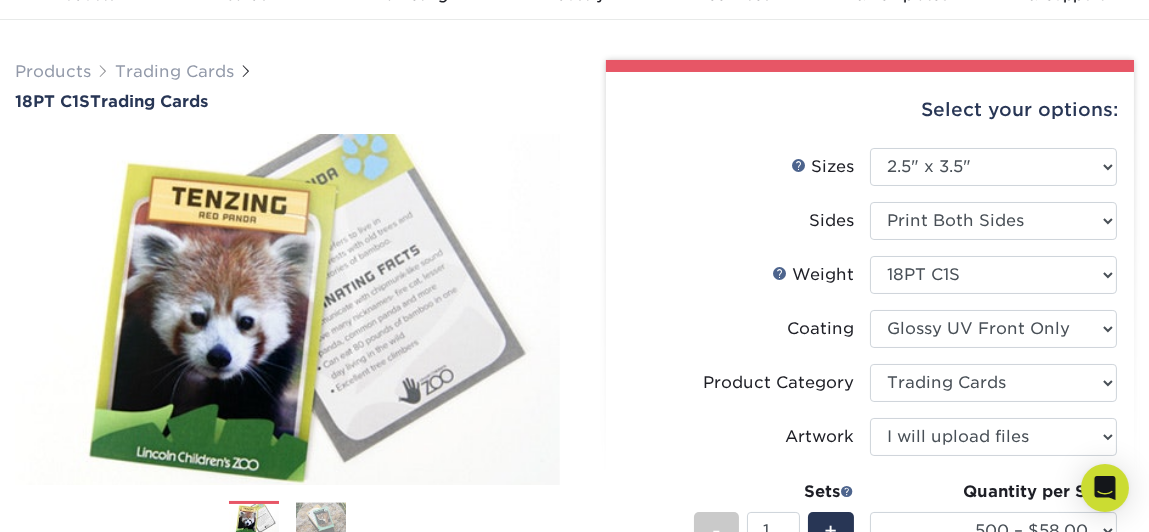 scroll, scrollTop: 0, scrollLeft: 0, axis: both 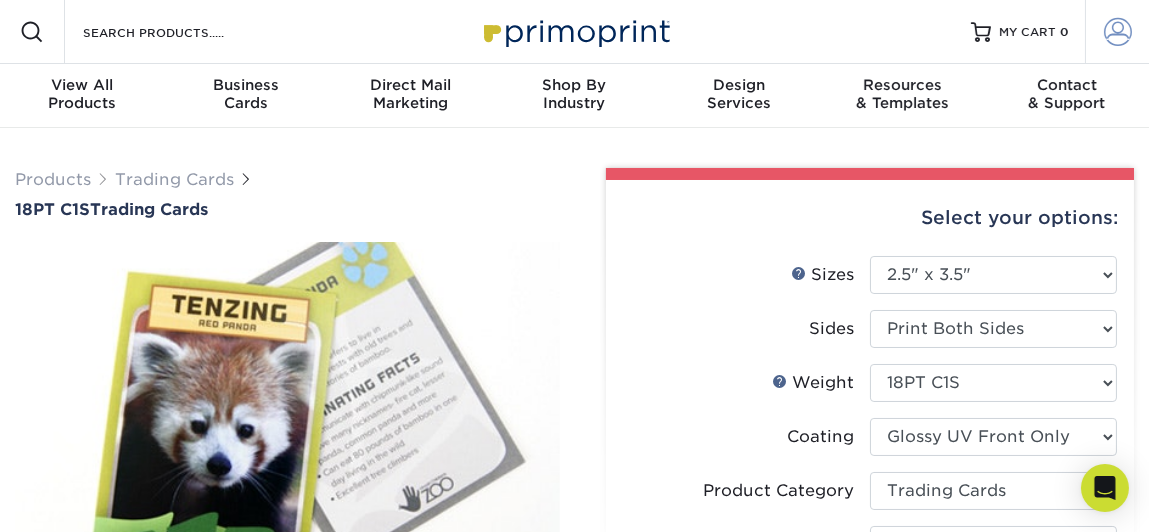 click at bounding box center [1118, 32] 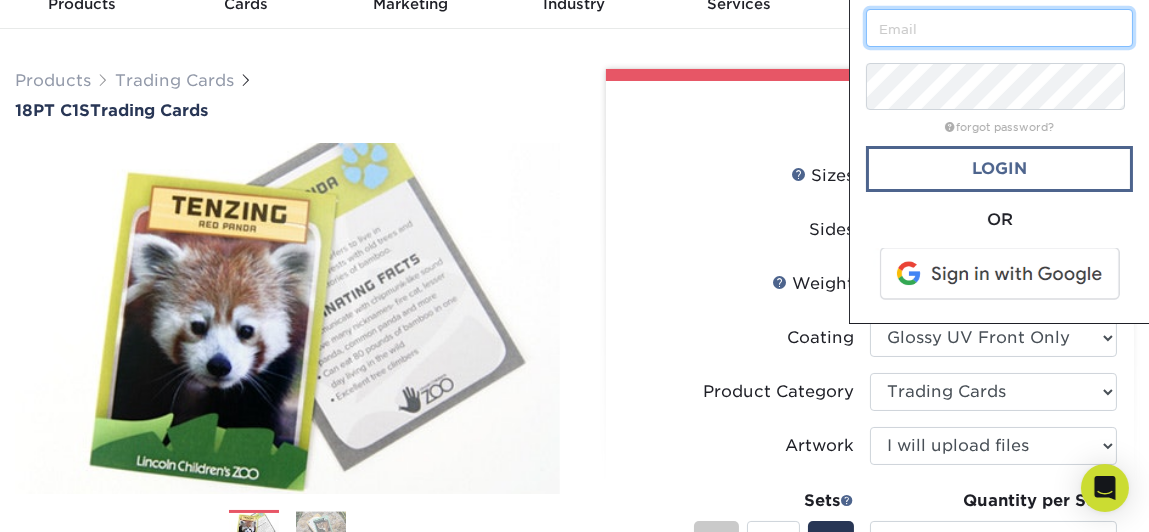 scroll, scrollTop: 0, scrollLeft: 0, axis: both 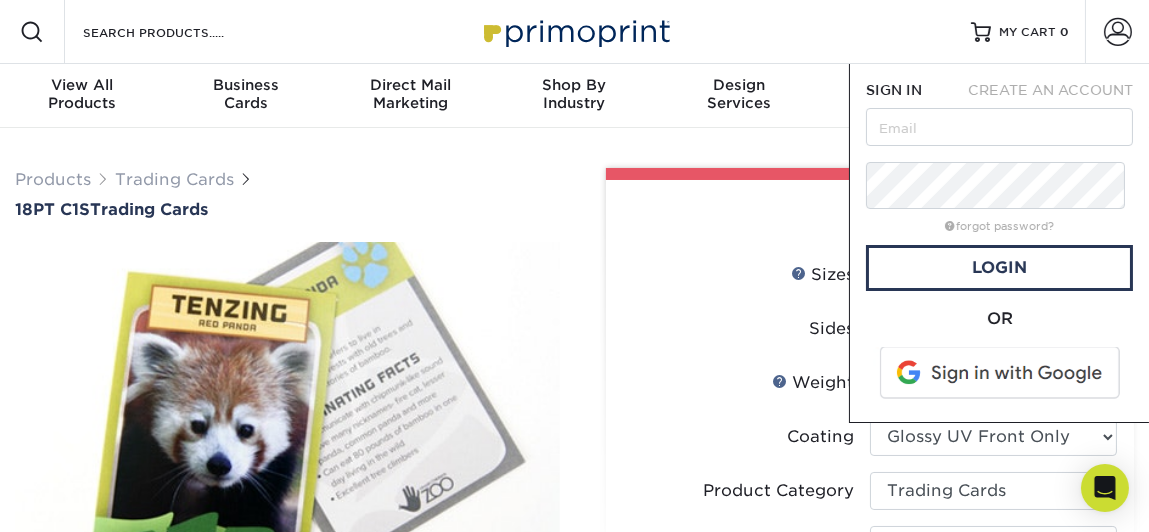 click on "CREATE AN ACCOUNT" at bounding box center [1050, 90] 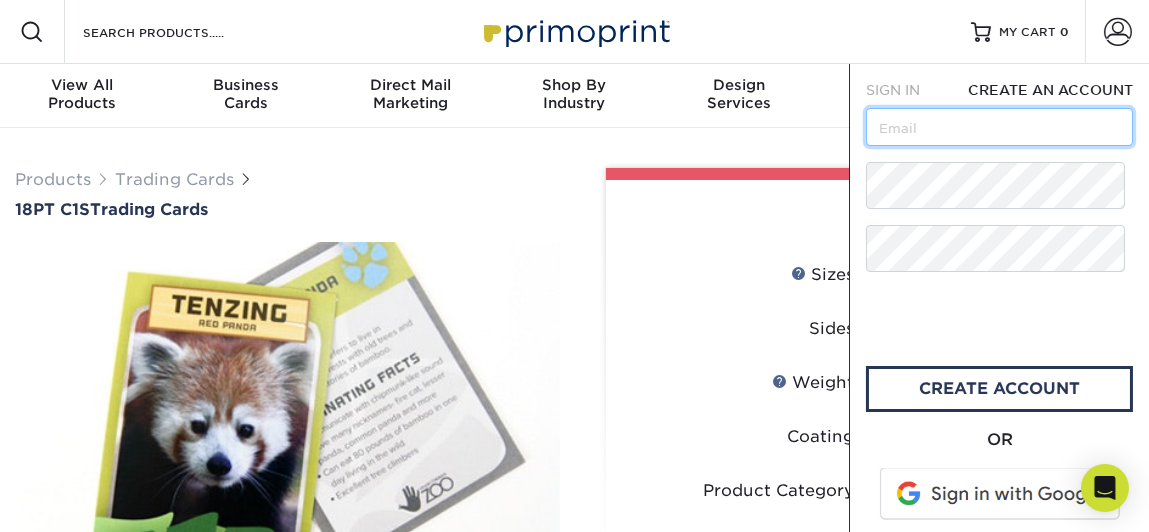 click at bounding box center [999, 127] 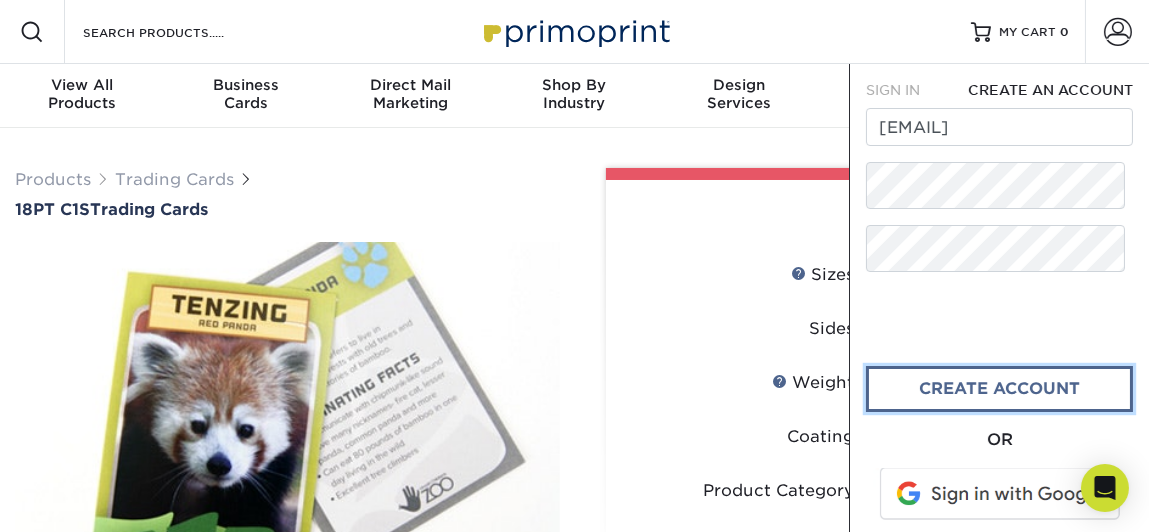click on "create account" at bounding box center [999, 389] 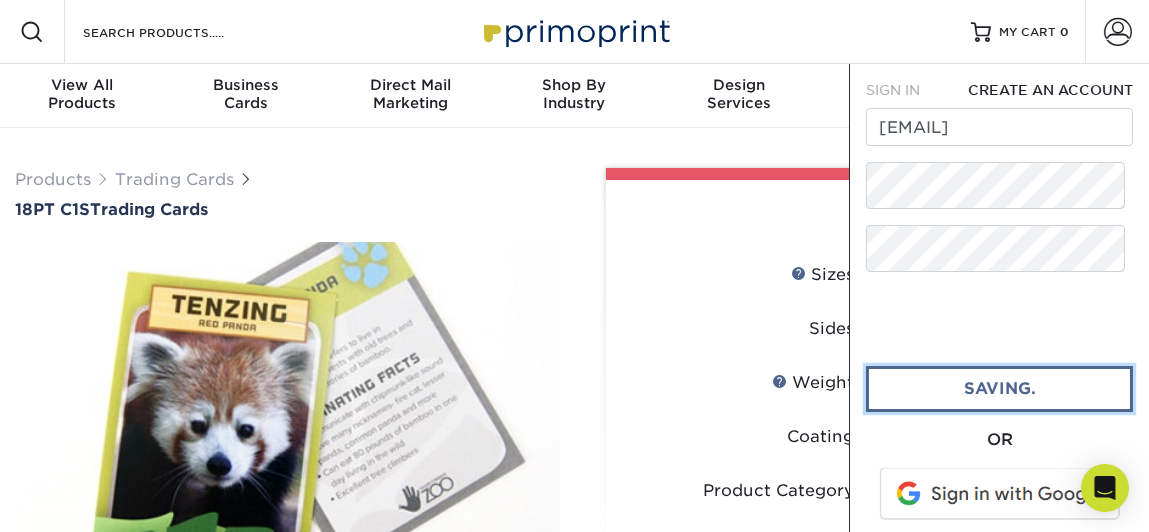 type 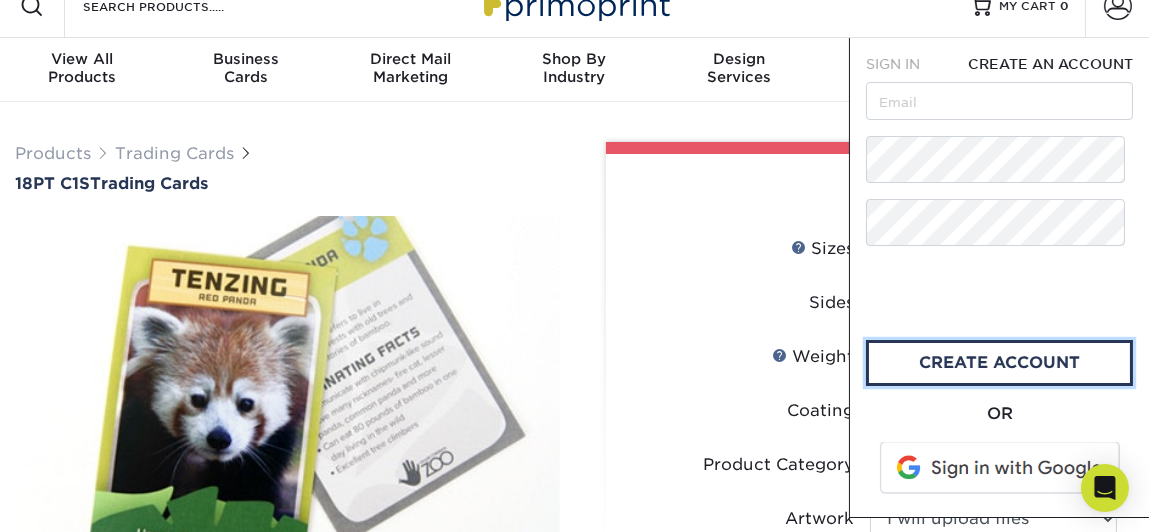 scroll, scrollTop: 0, scrollLeft: 0, axis: both 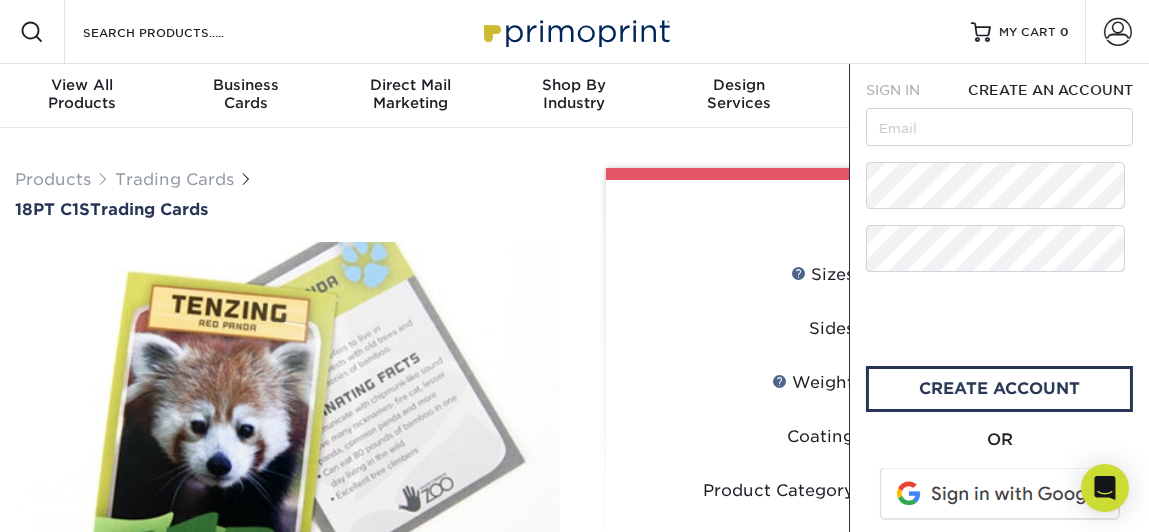 click on "Sizes Help Sizes" at bounding box center [746, 275] 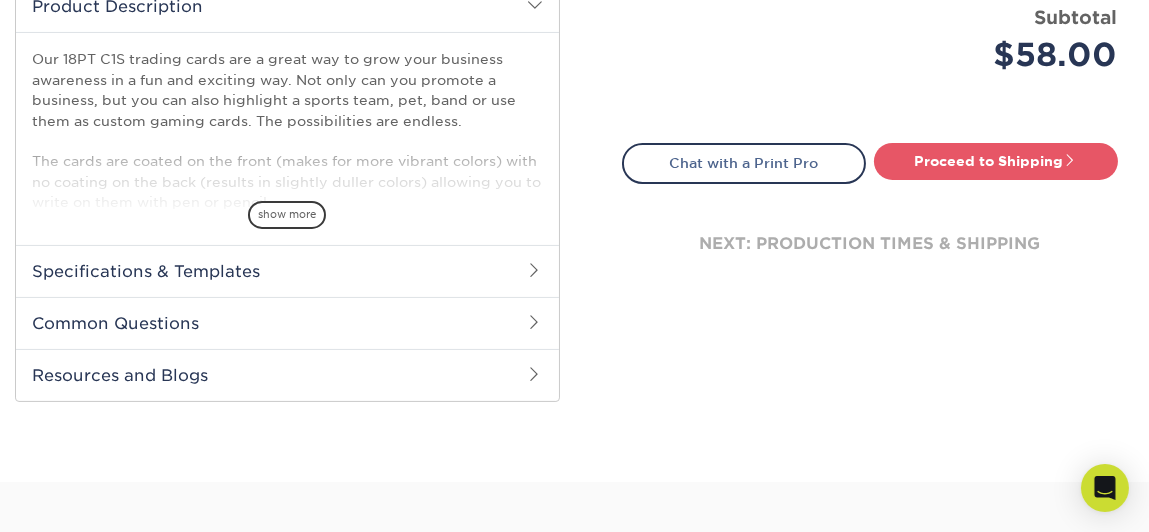 scroll, scrollTop: 699, scrollLeft: 0, axis: vertical 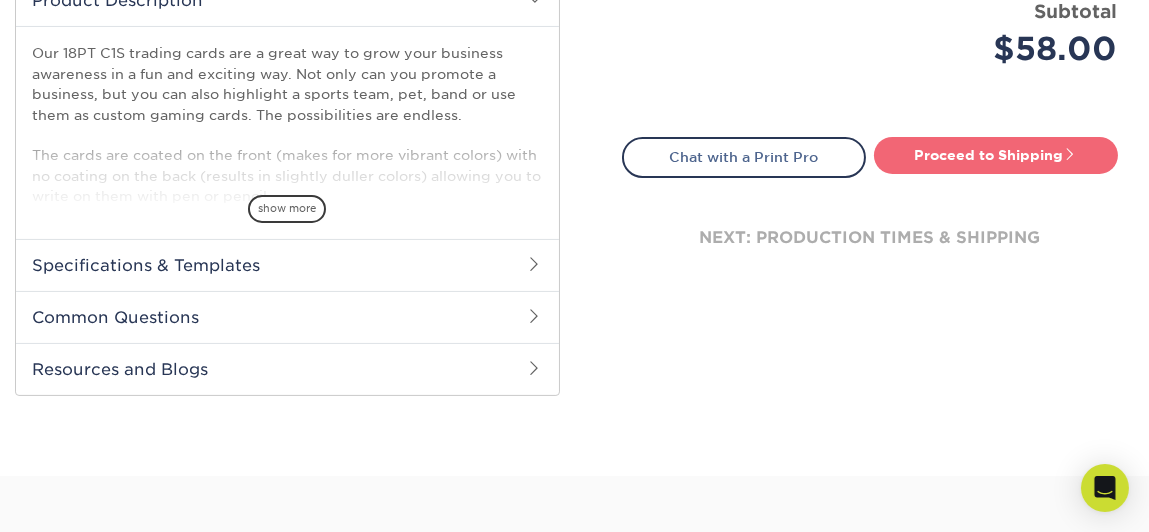click on "Proceed to Shipping" at bounding box center (996, 155) 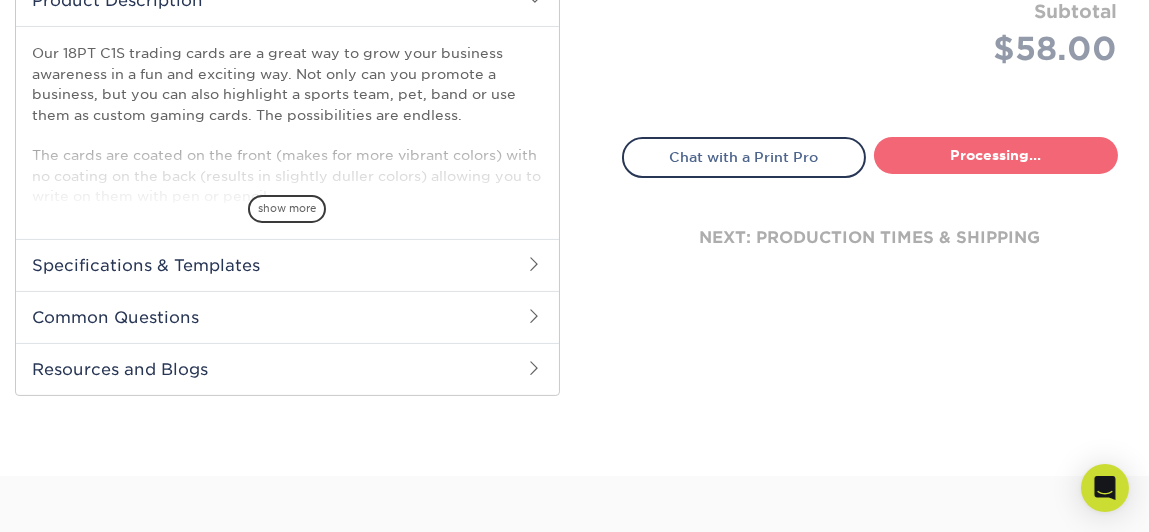 select on "83486e31-025a-419b-9d13-e628b4ff6c11" 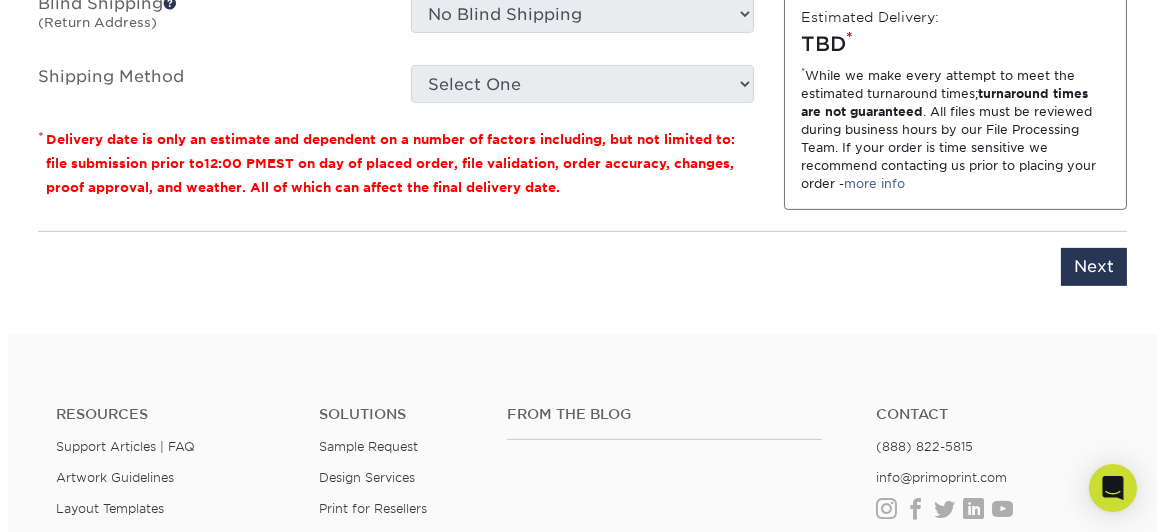 scroll, scrollTop: 1464, scrollLeft: 0, axis: vertical 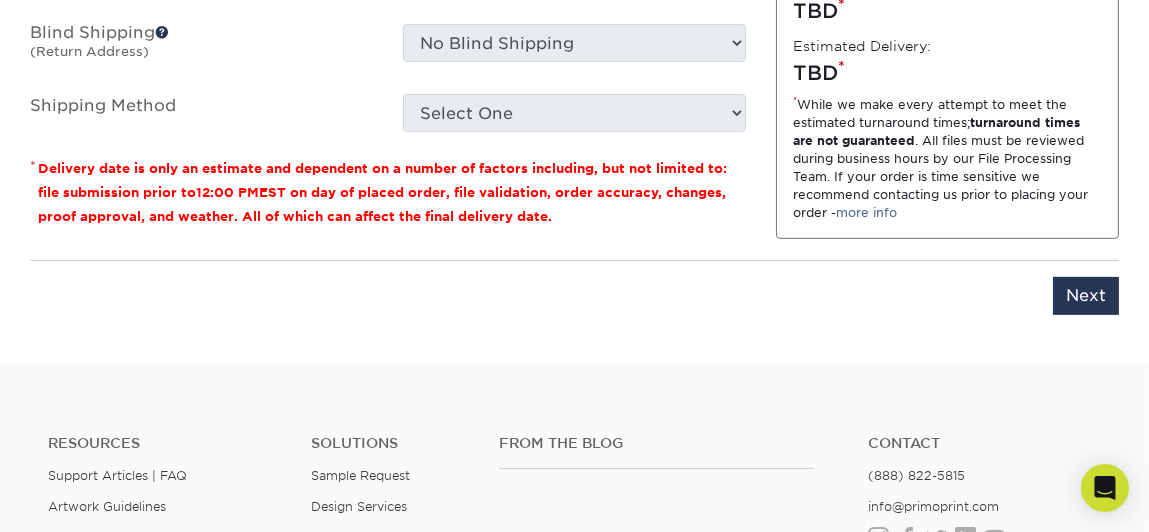 click on "Select One 2-4 Business Days" at bounding box center [574, -89] 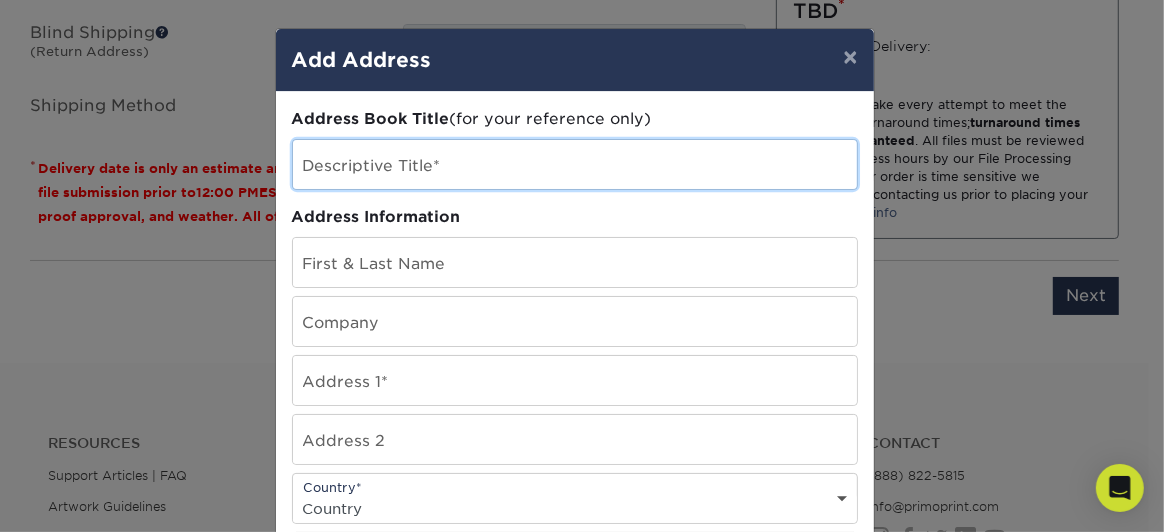 click at bounding box center (575, 164) 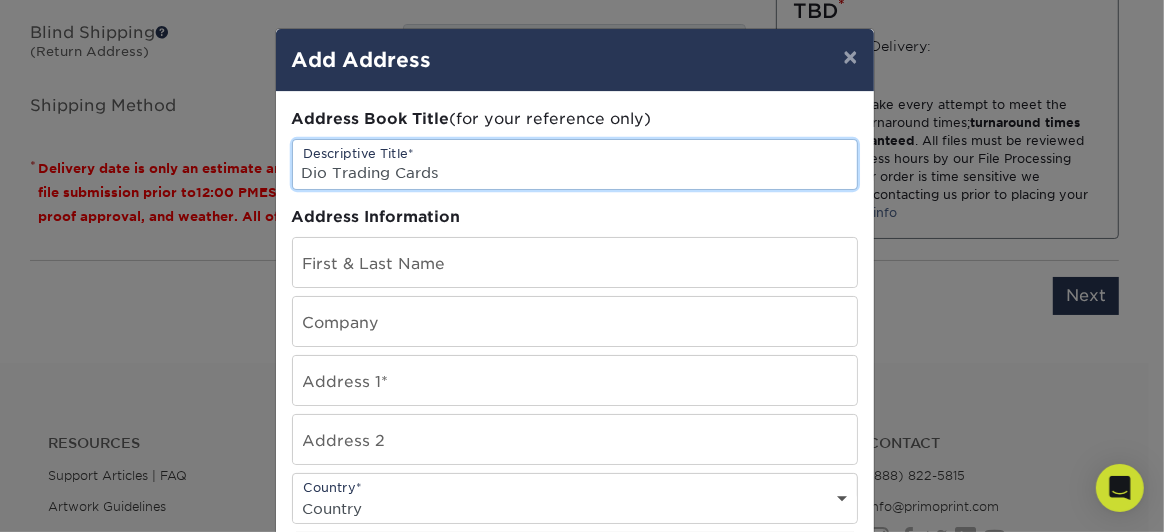 type on "Dio Trading Cards" 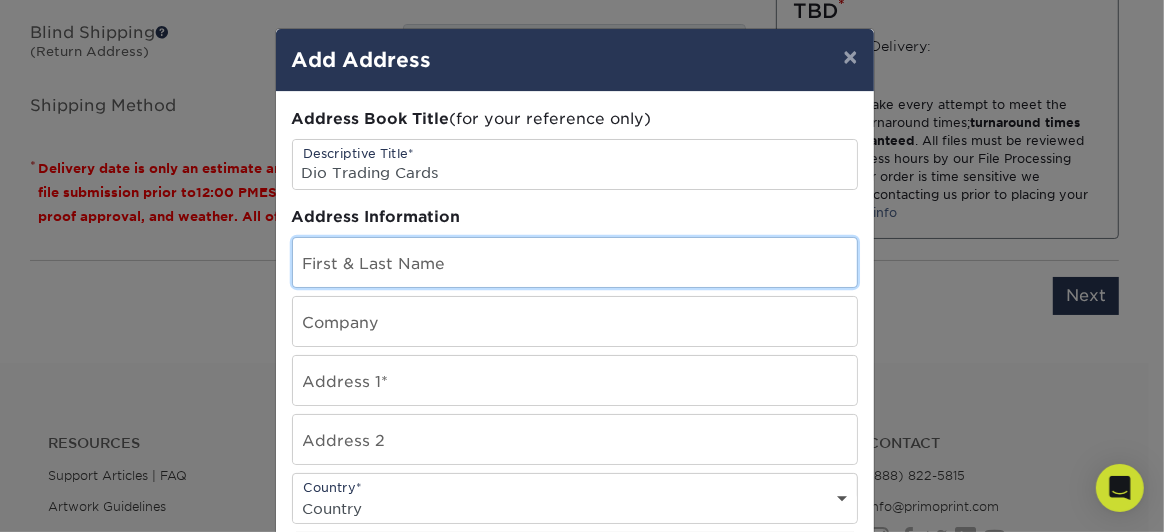 click at bounding box center (575, 262) 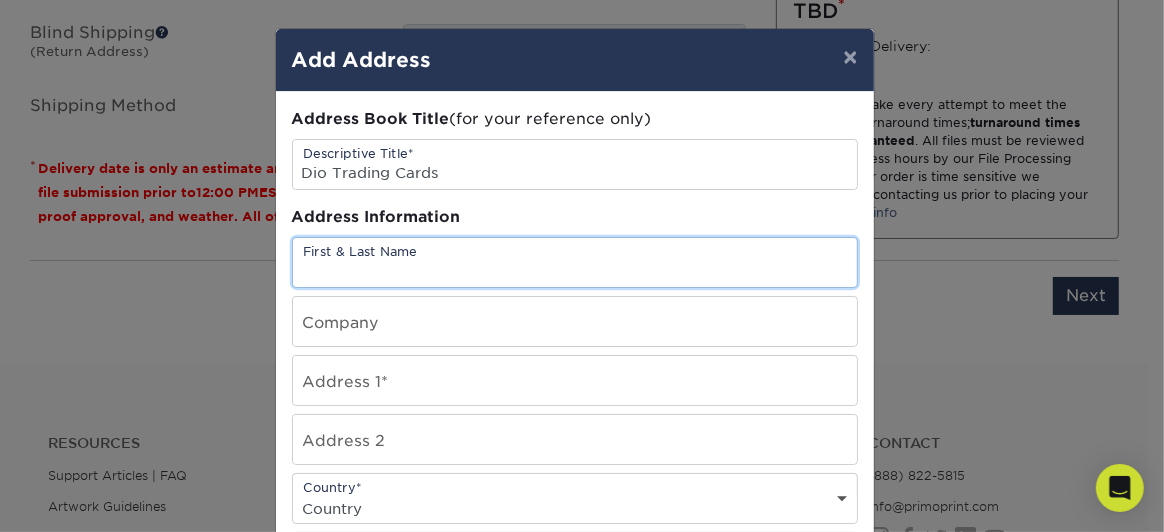 type on "[FIRST] [LAST]" 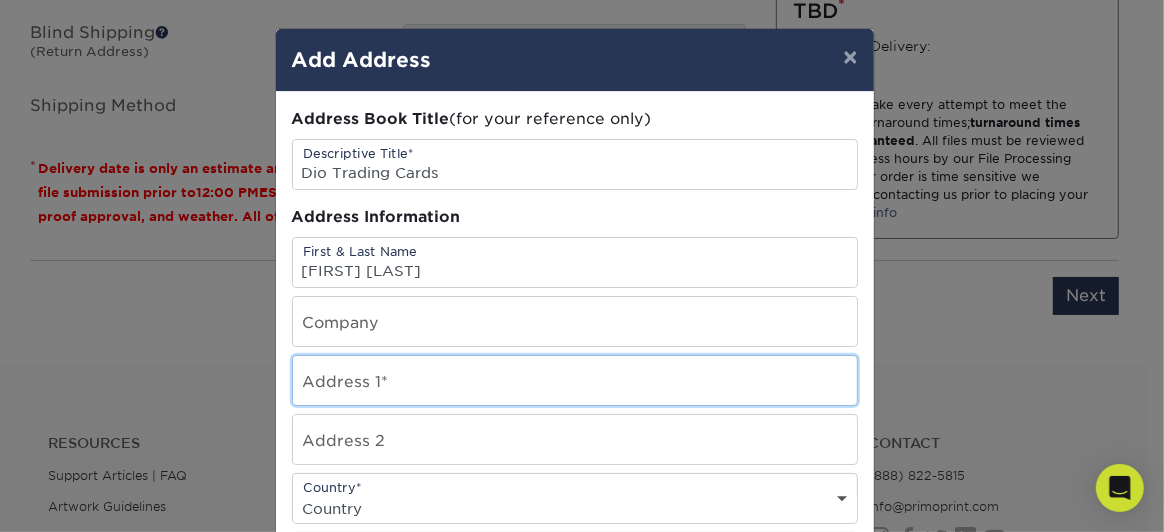 type on "[NUMBER] [STREET]" 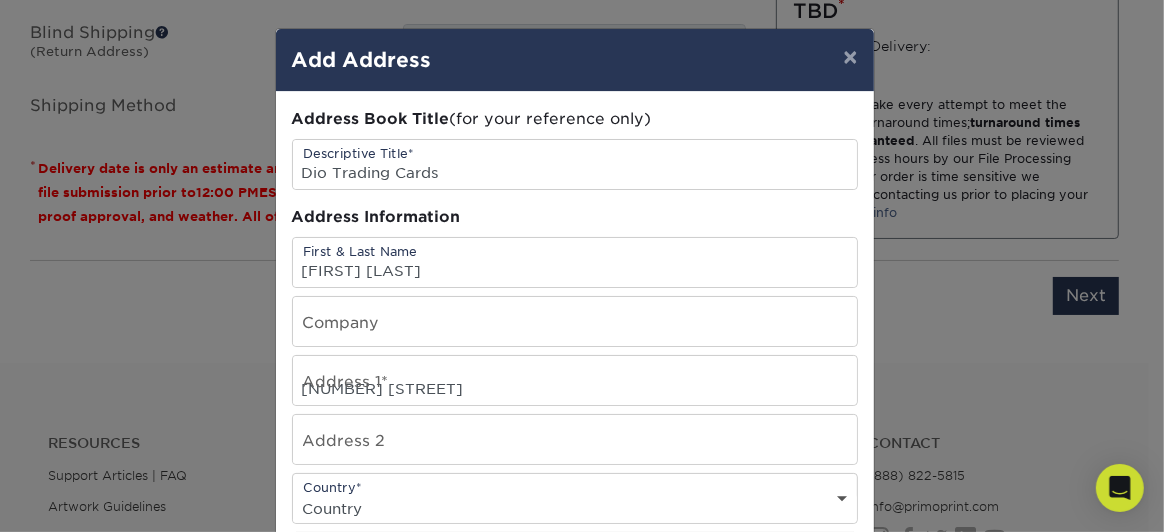 select on "CA" 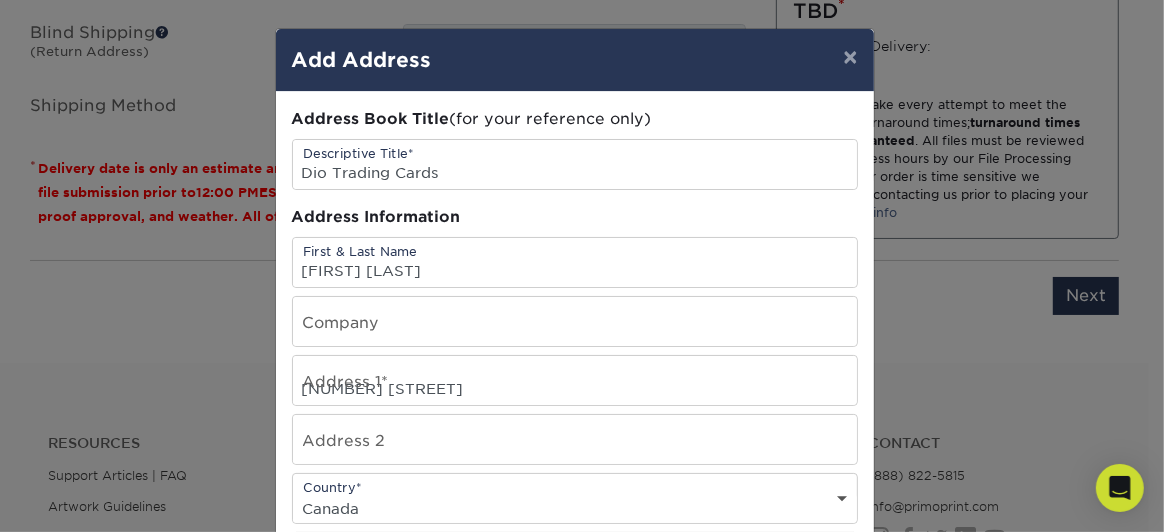 type on "[CITY]" 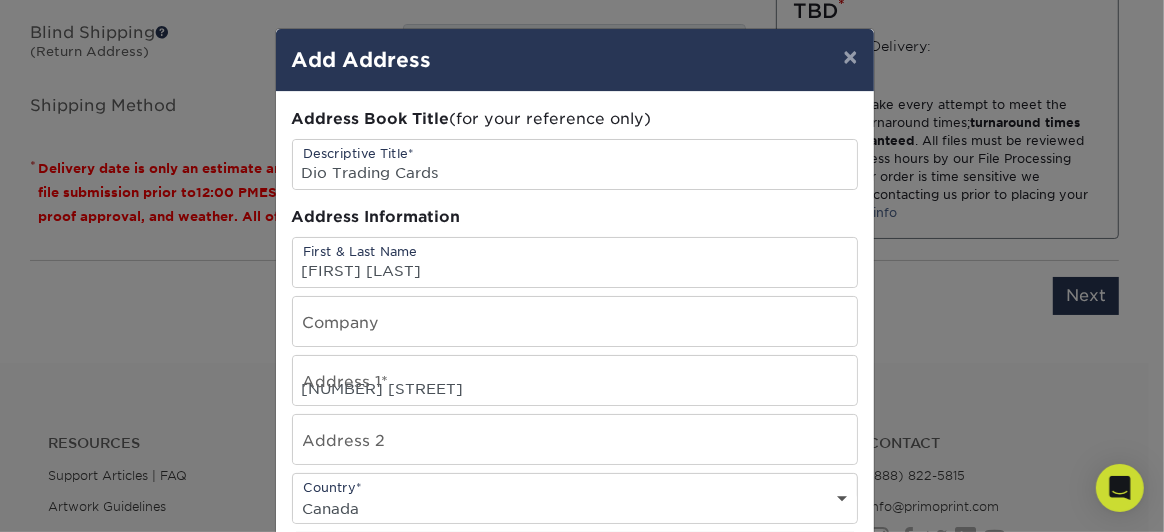 select on "[STATE]" 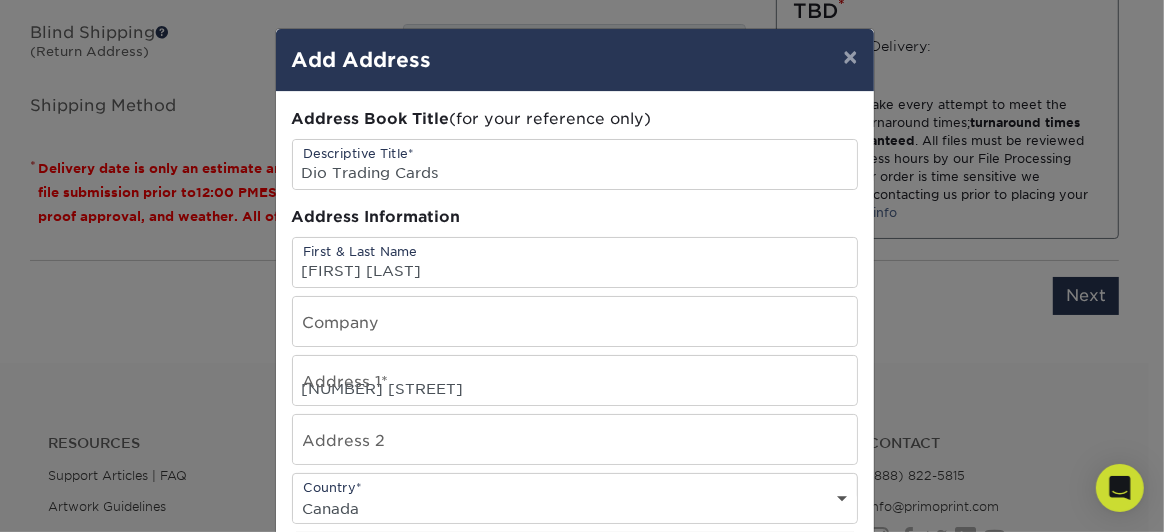 type on "[POSTAL_CODE]" 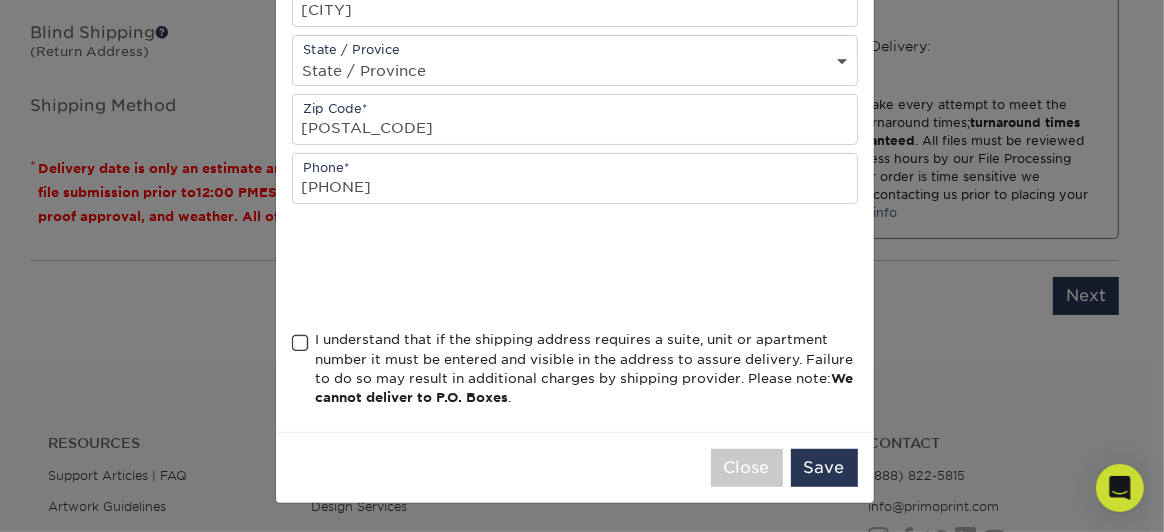 scroll, scrollTop: 796, scrollLeft: 0, axis: vertical 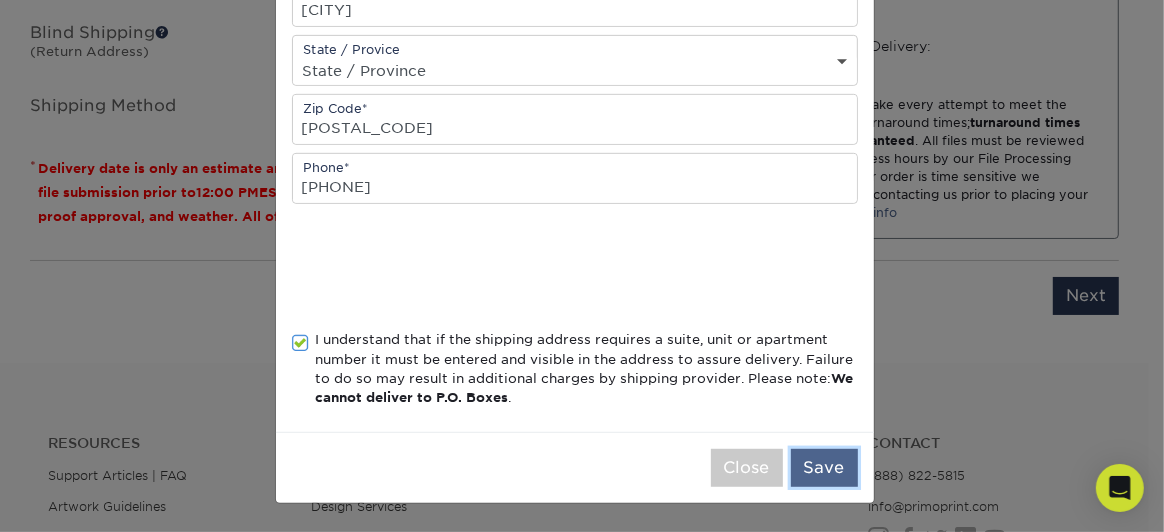 click on "Save" at bounding box center [824, 468] 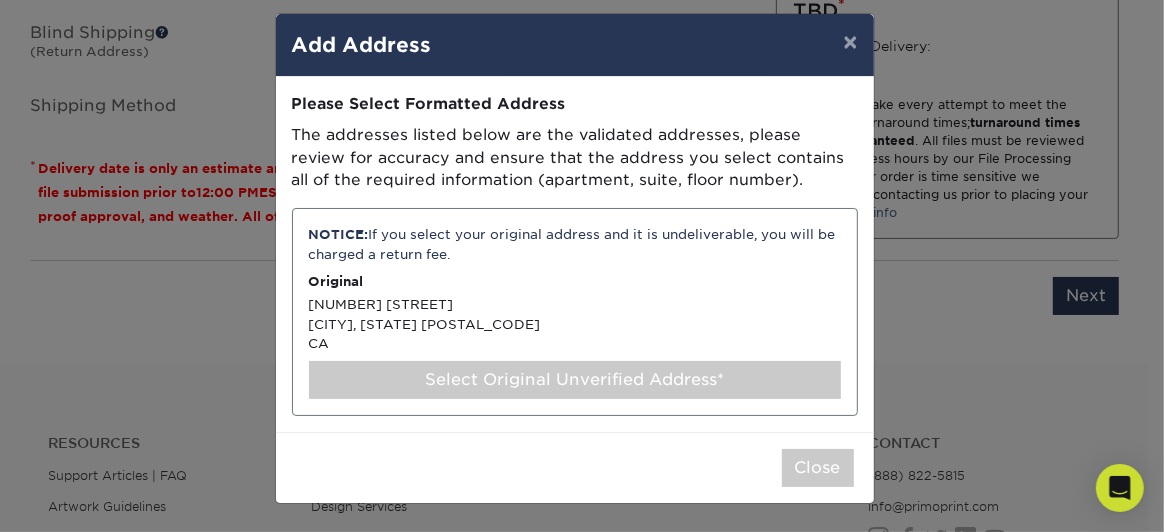 scroll, scrollTop: 173, scrollLeft: 0, axis: vertical 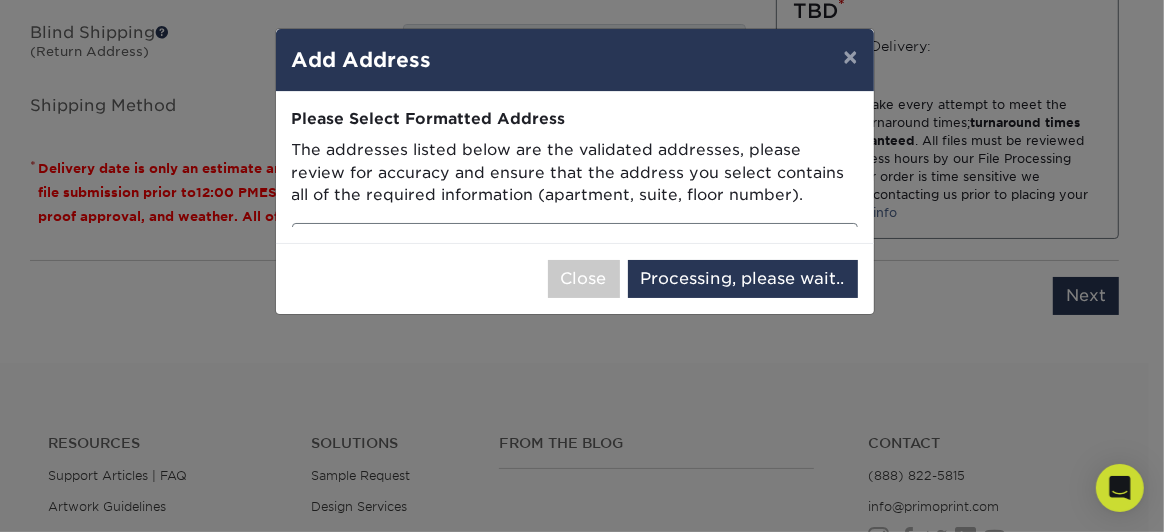 select on "284697" 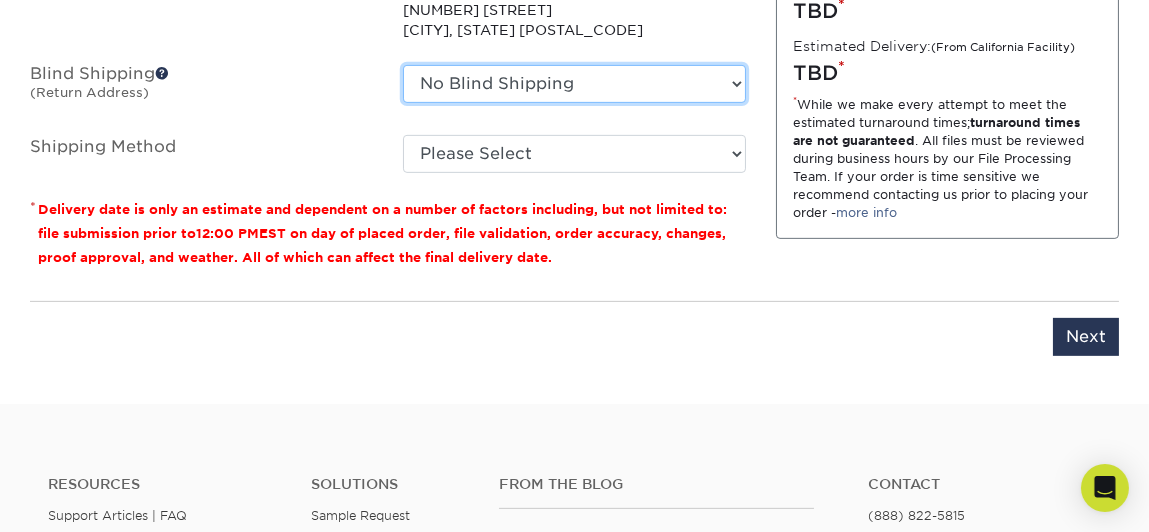 click on "No Blind Shipping
+ Add New Address" at bounding box center [574, 84] 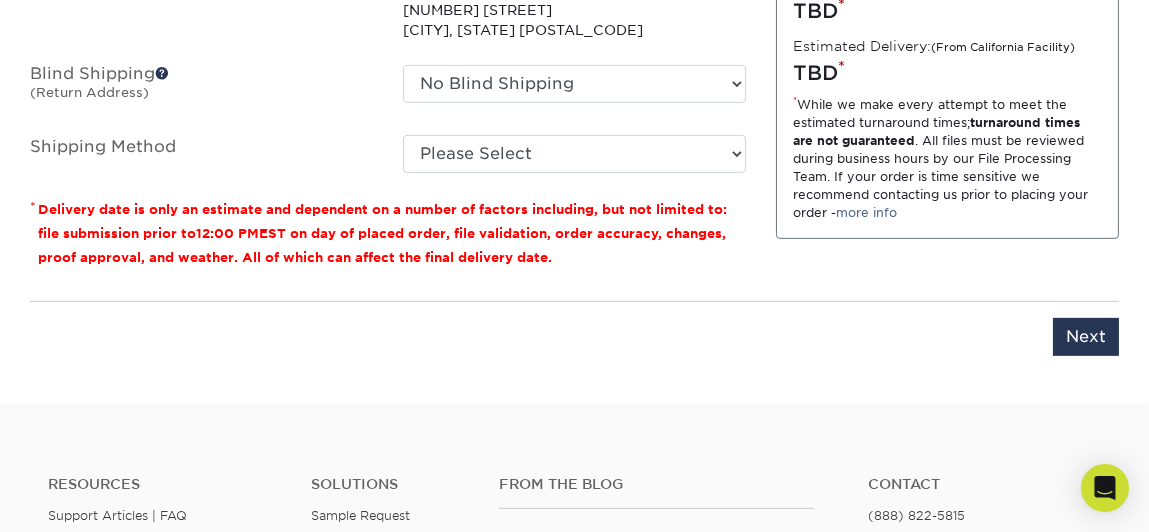 click at bounding box center (162, 73) 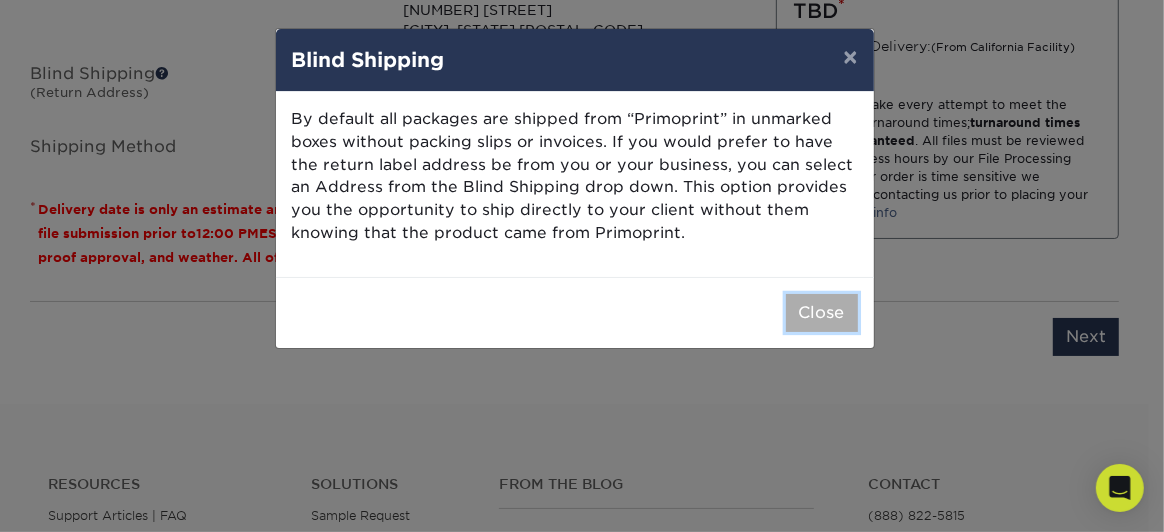 click on "Close" at bounding box center (822, 313) 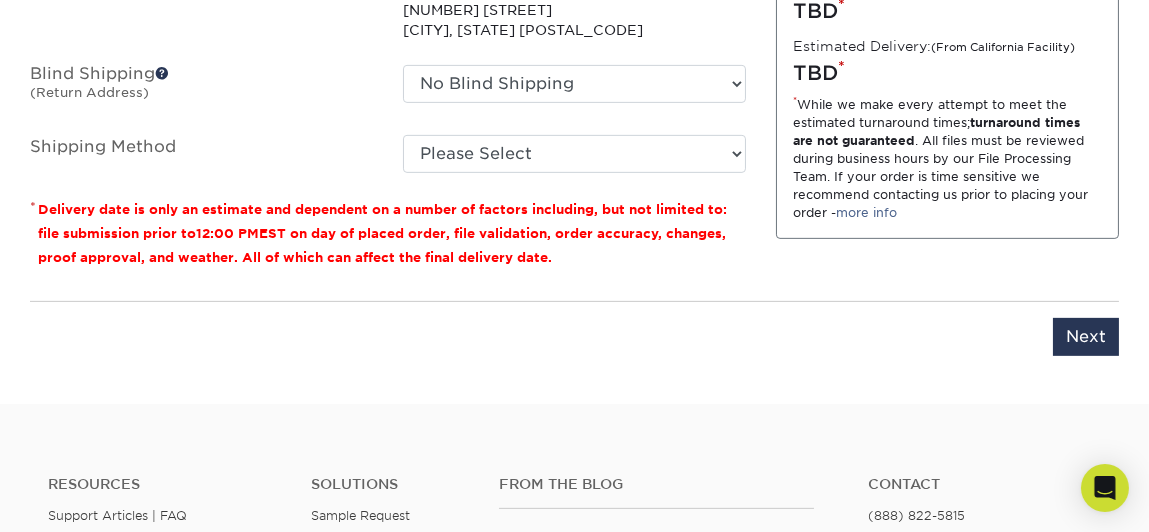 scroll, scrollTop: 1564, scrollLeft: 0, axis: vertical 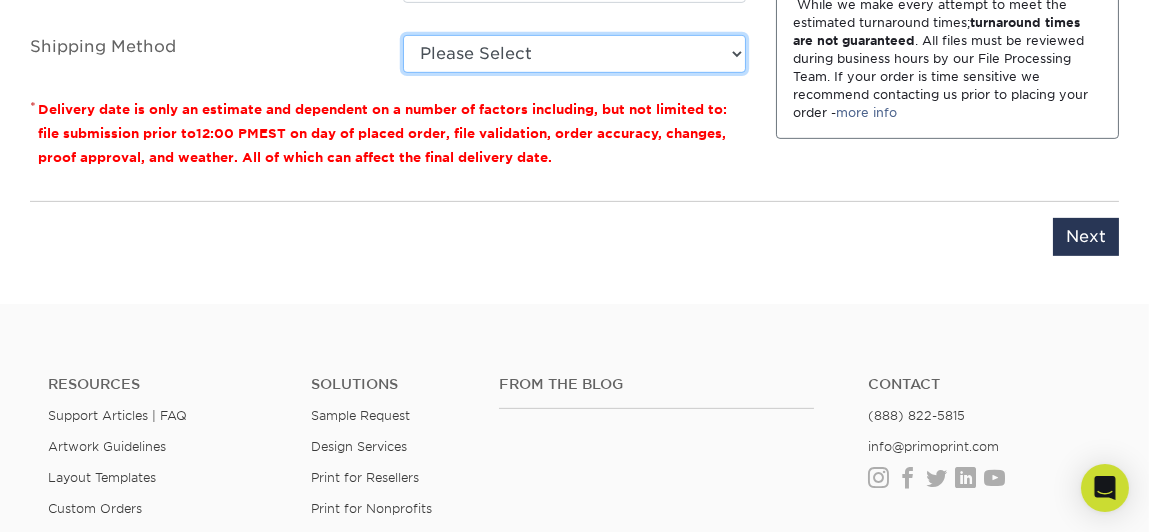 click on "Please Select Worldwide Expedited (+$44.80) Standard (+$55.04) Saver (+$63.43)" at bounding box center [574, 54] 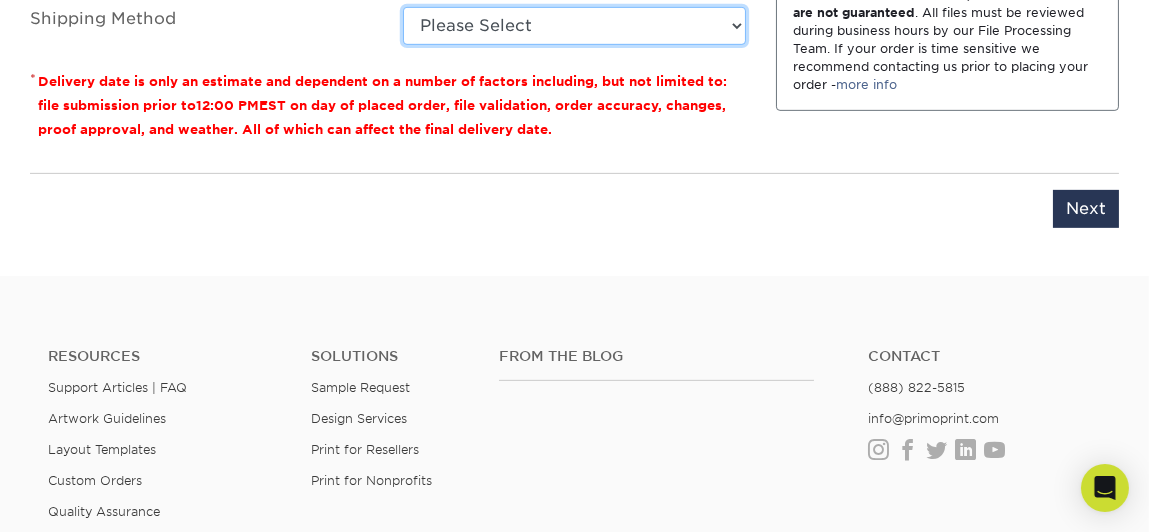 scroll, scrollTop: 1564, scrollLeft: 0, axis: vertical 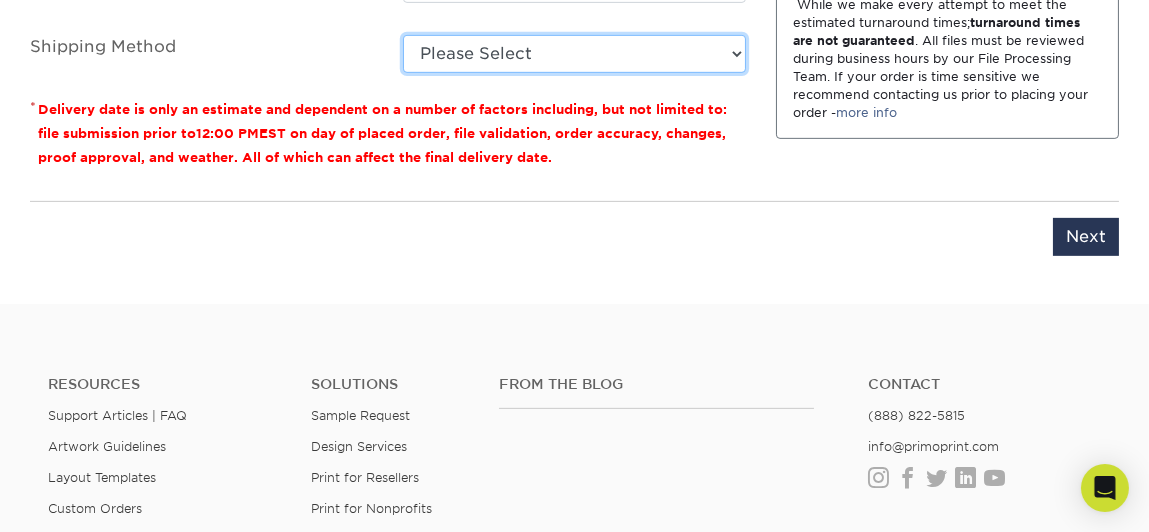 click on "Please Select Worldwide Expedited (+$44.80) Standard (+$55.04) Saver (+$63.43)" at bounding box center (574, 54) 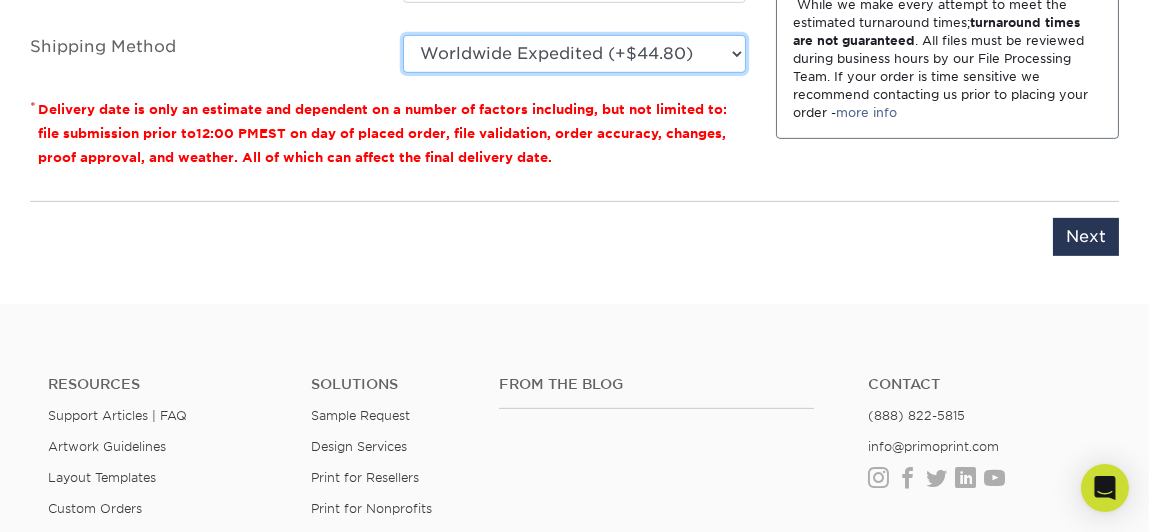 click on "Please Select Worldwide Expedited (+$44.80) Standard (+$55.04) Saver (+$63.43)" at bounding box center [574, 54] 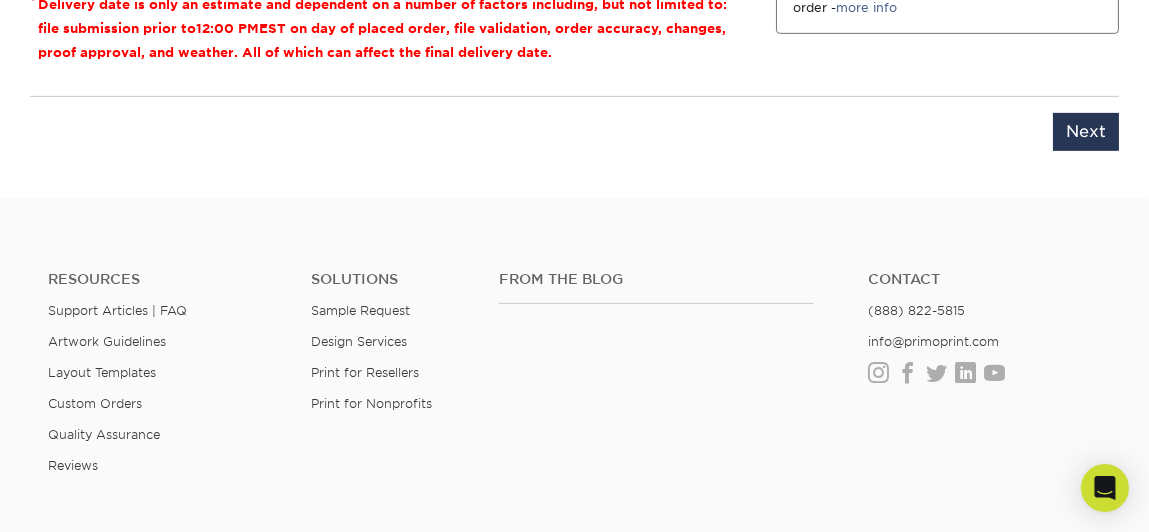 scroll, scrollTop: 1764, scrollLeft: 0, axis: vertical 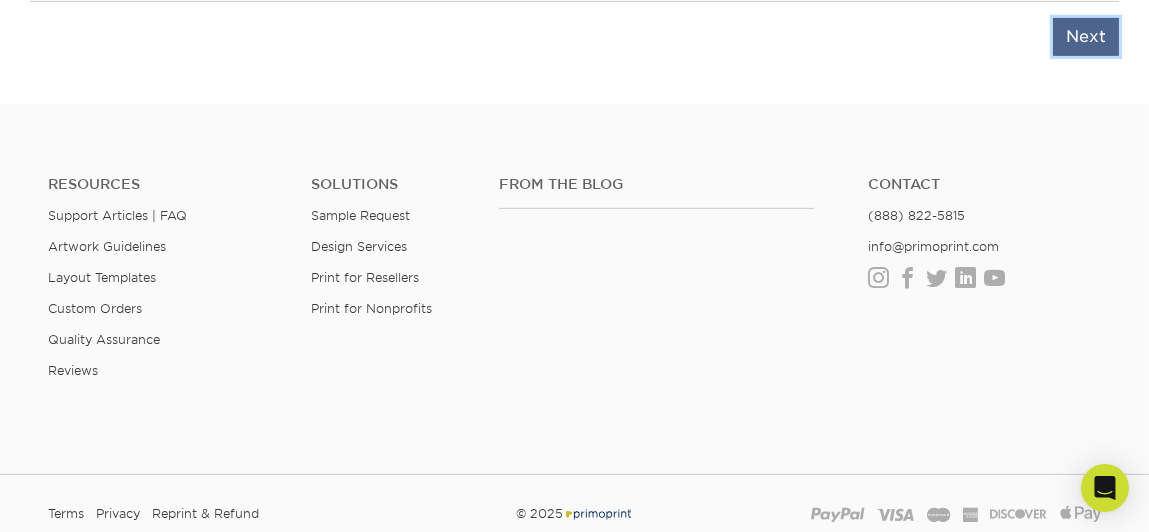click on "Next" at bounding box center (1086, 37) 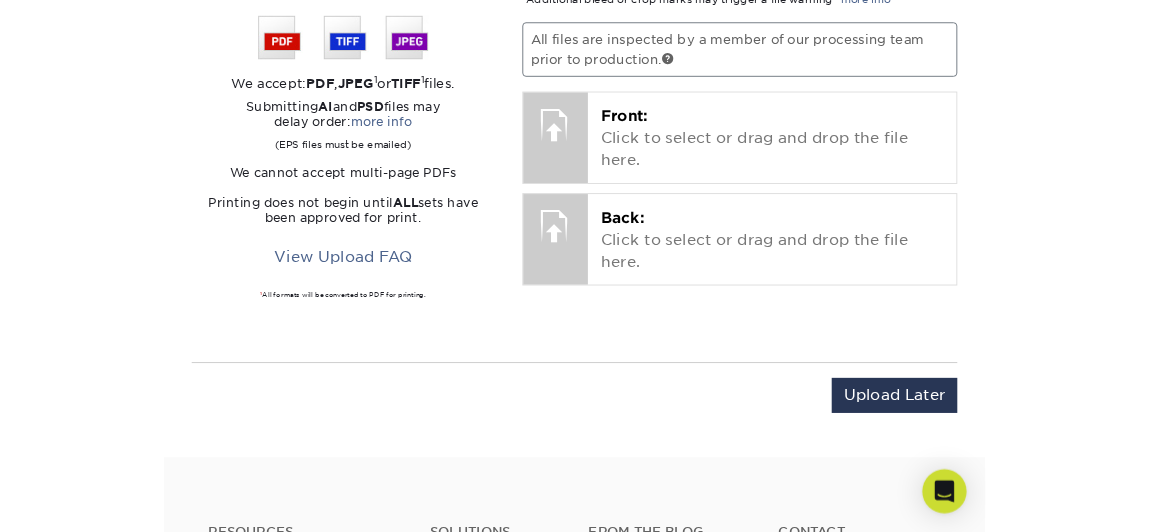 scroll, scrollTop: 1364, scrollLeft: 0, axis: vertical 